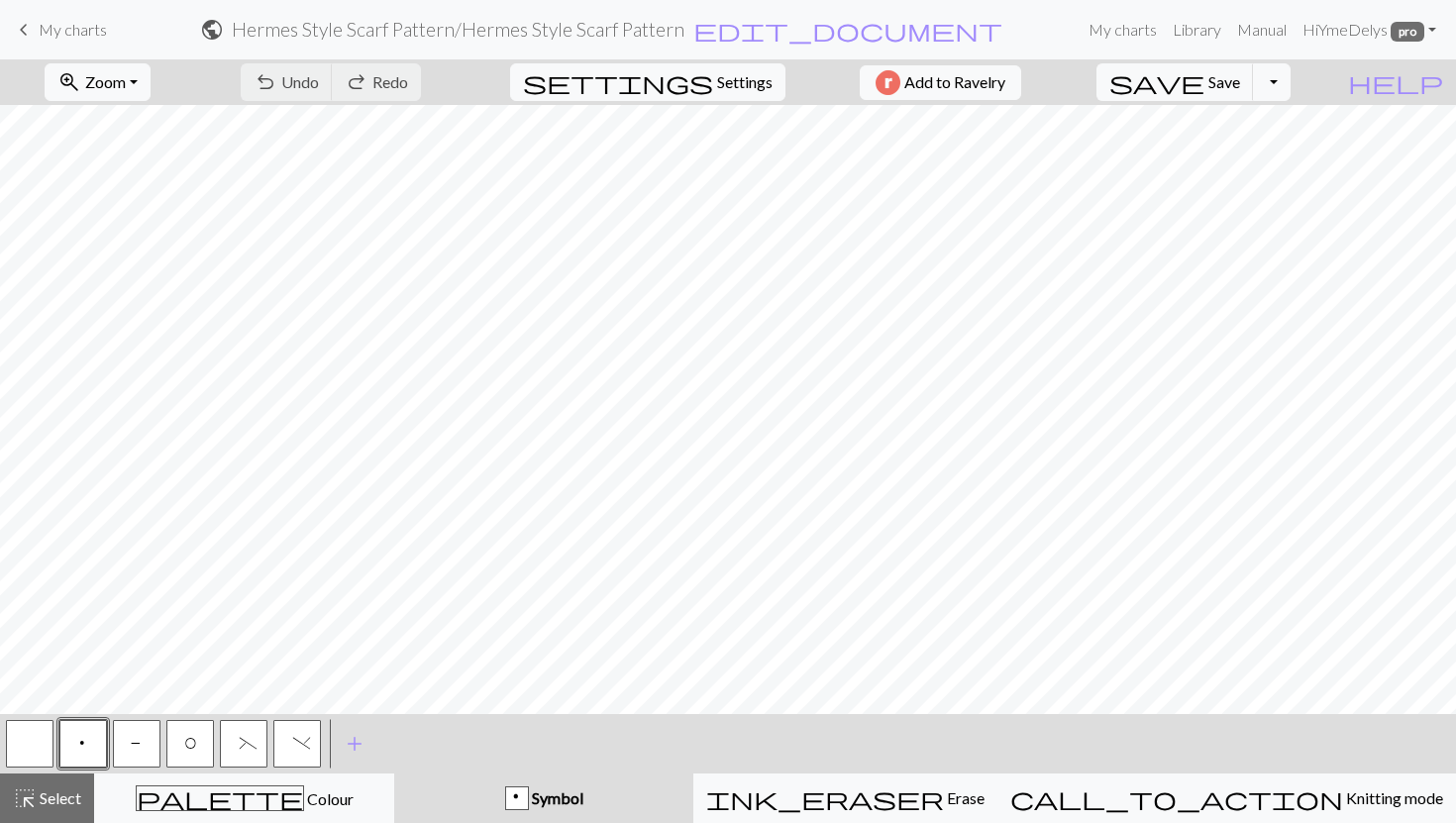 scroll, scrollTop: 0, scrollLeft: 0, axis: both 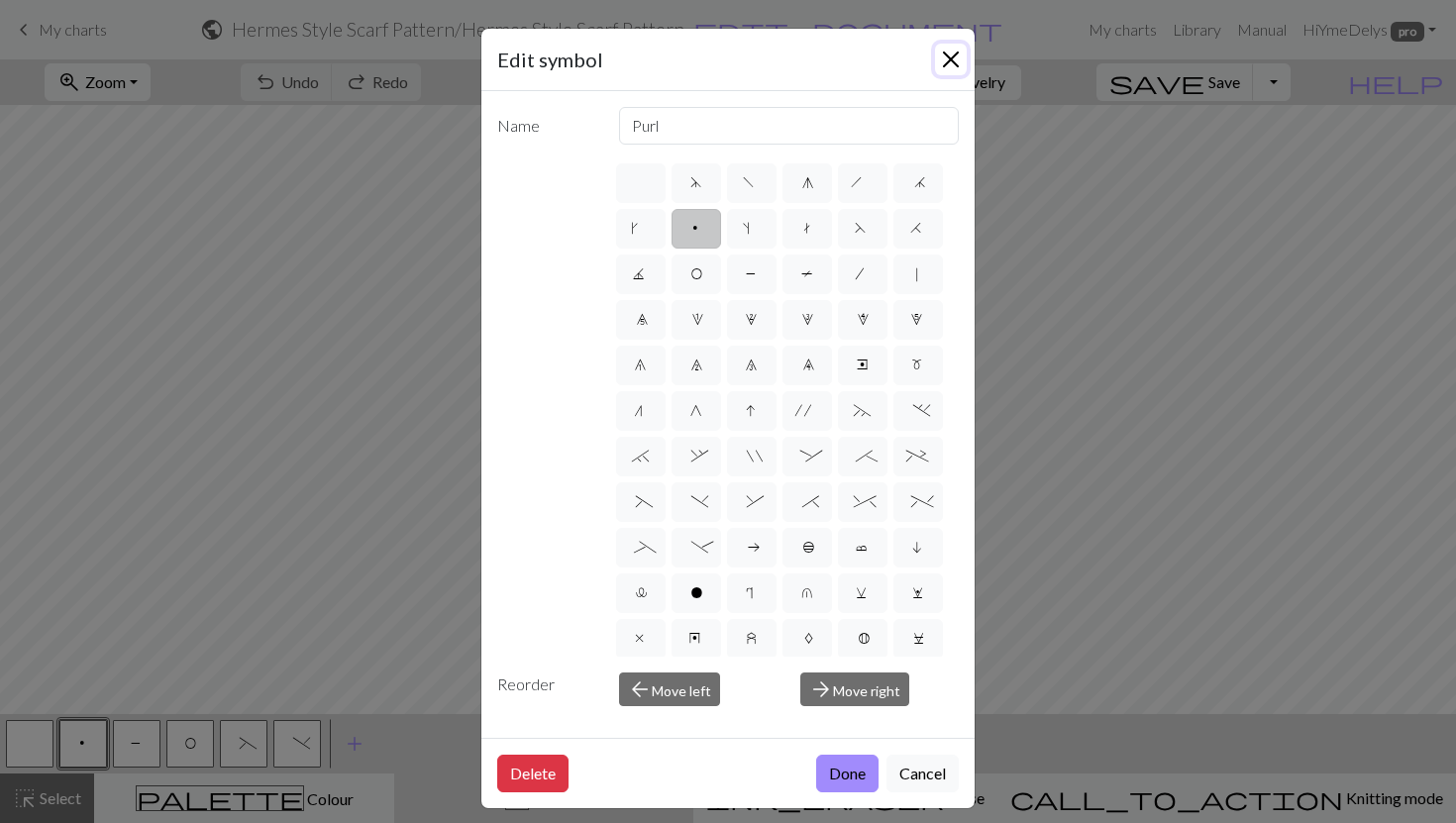 click at bounding box center [951, 59] 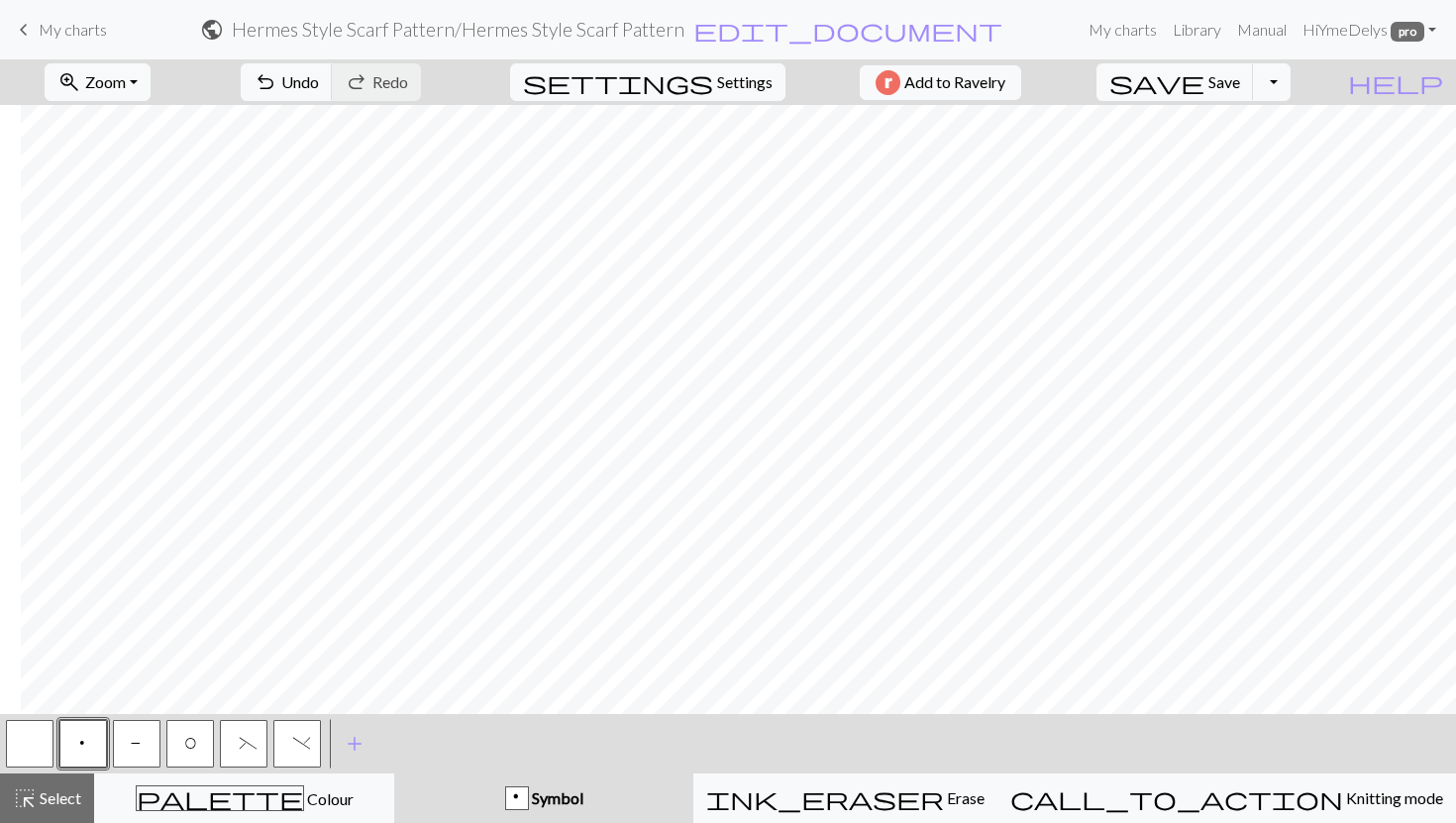 scroll, scrollTop: 0, scrollLeft: 286, axis: horizontal 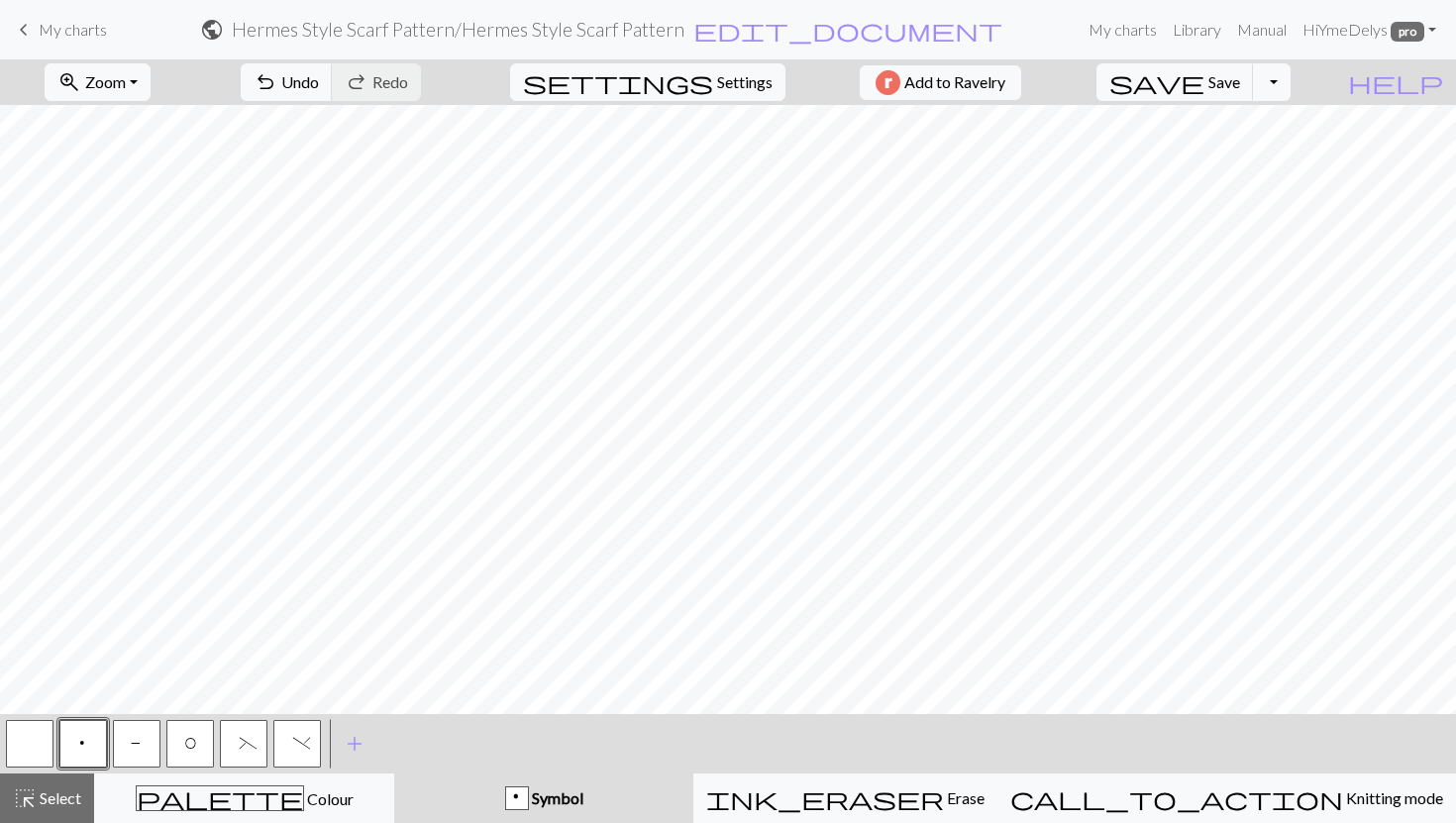 click on "P" at bounding box center [137, 746] 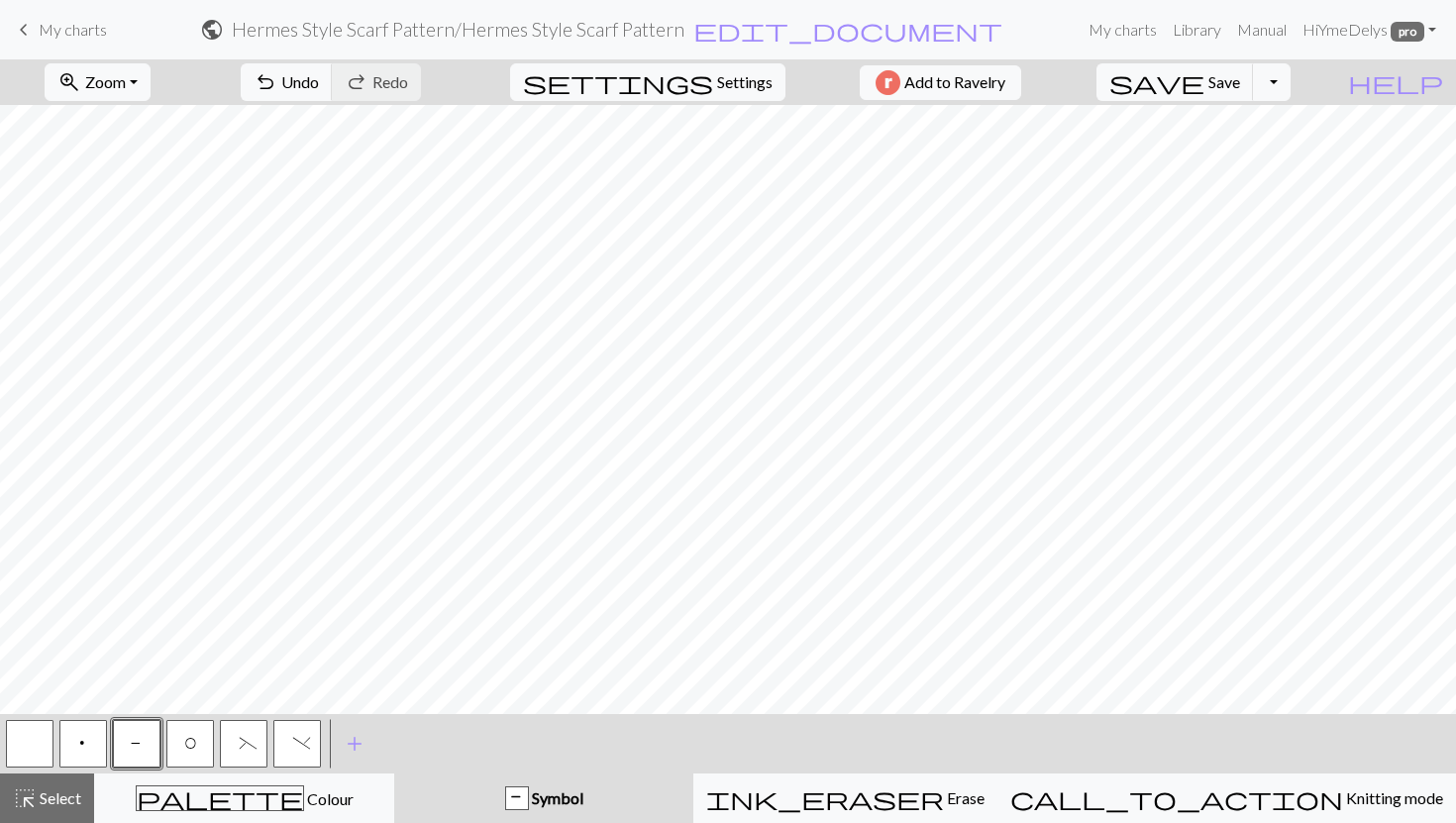 click on "p" at bounding box center [83, 746] 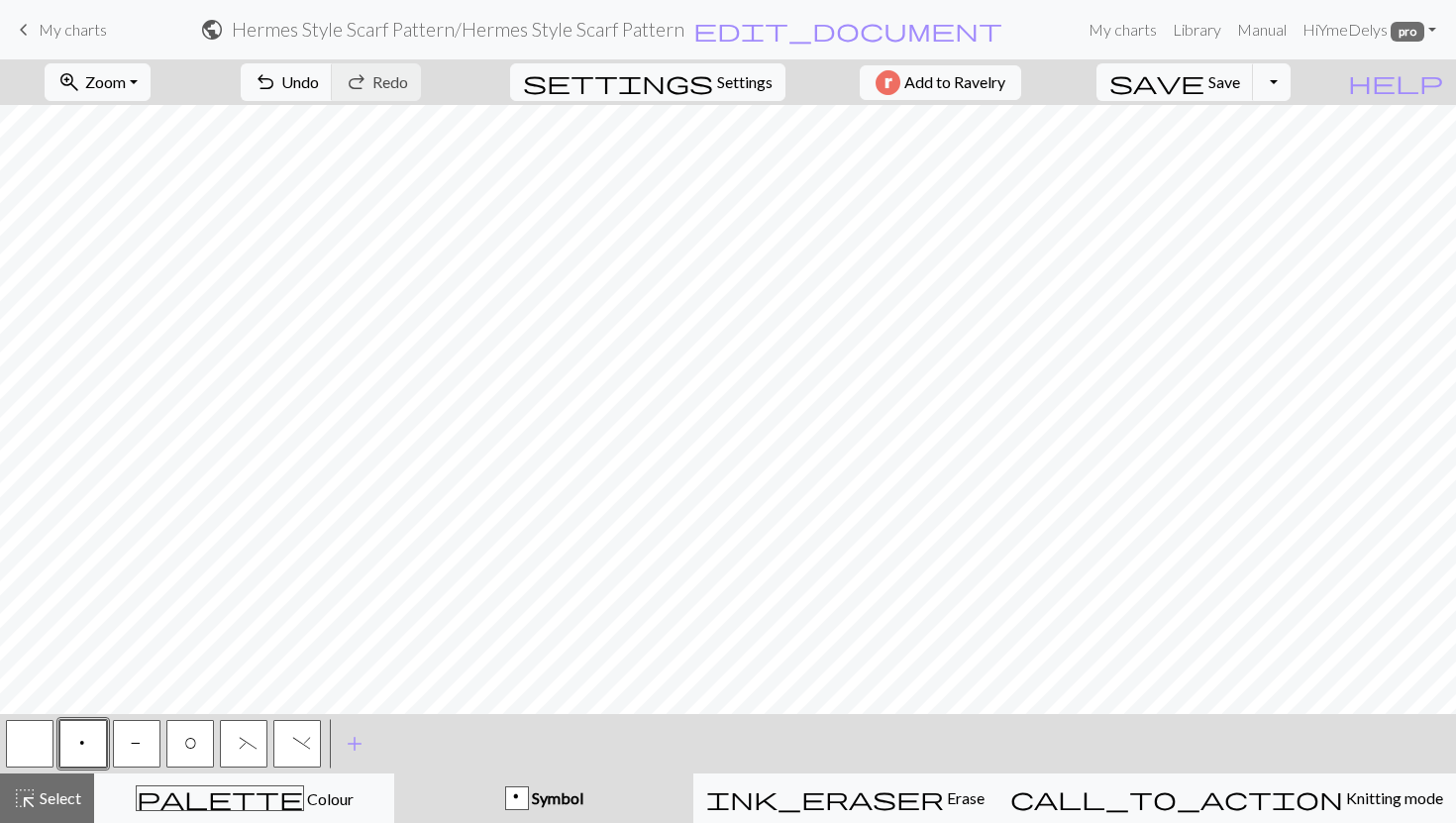 click on "P" at bounding box center (137, 746) 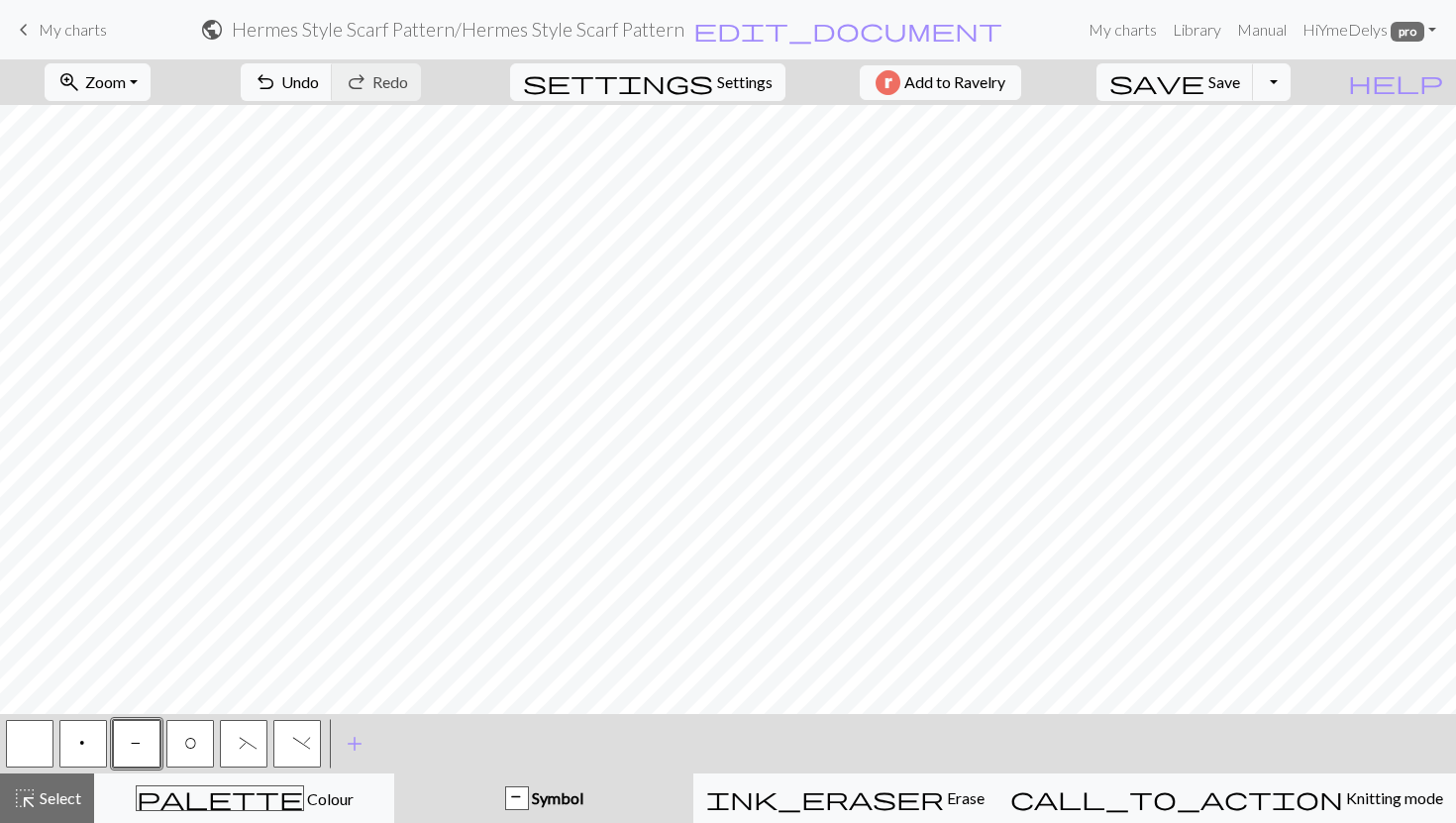 click on "p" at bounding box center [83, 746] 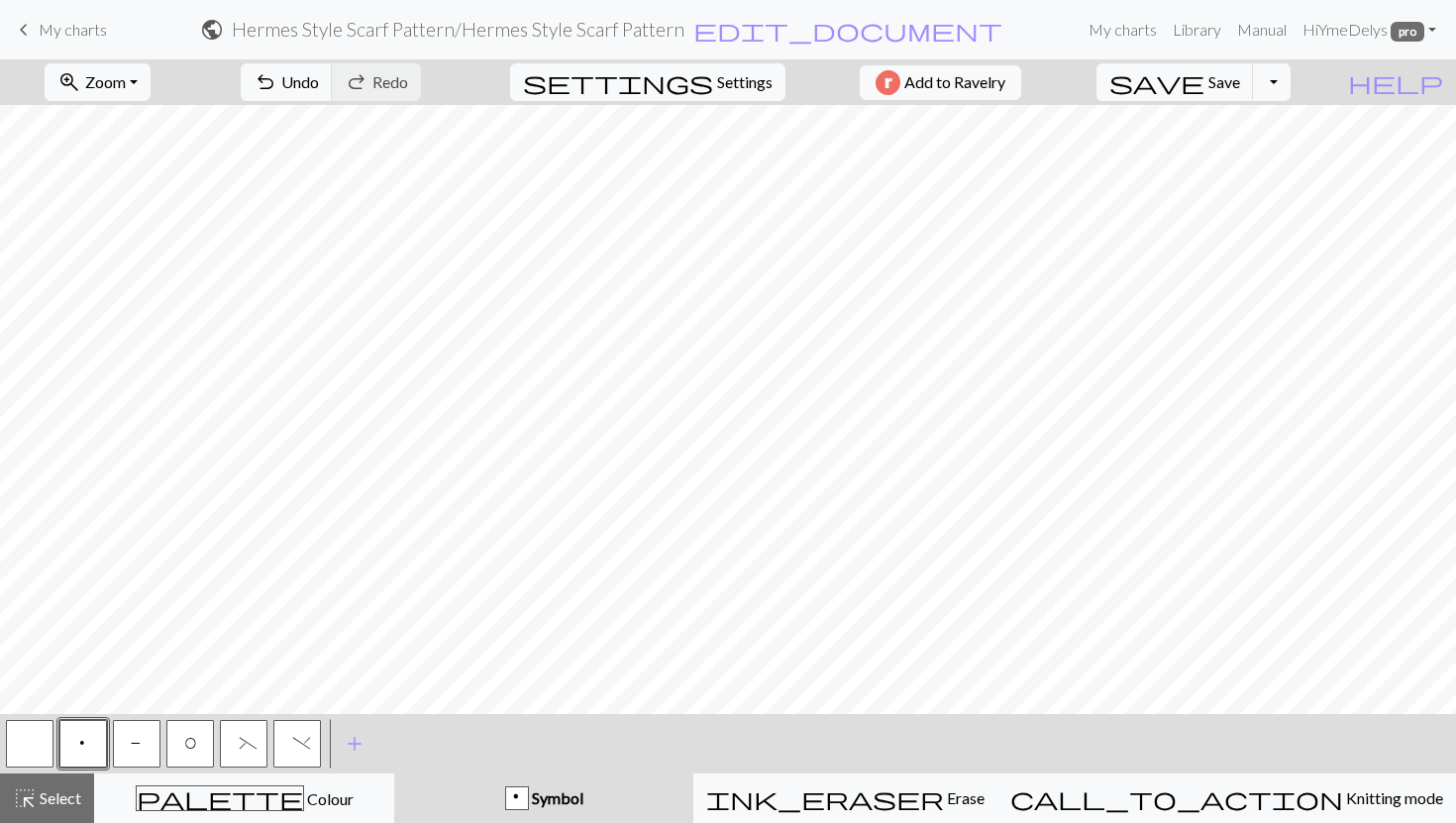 click on "P" at bounding box center (137, 744) 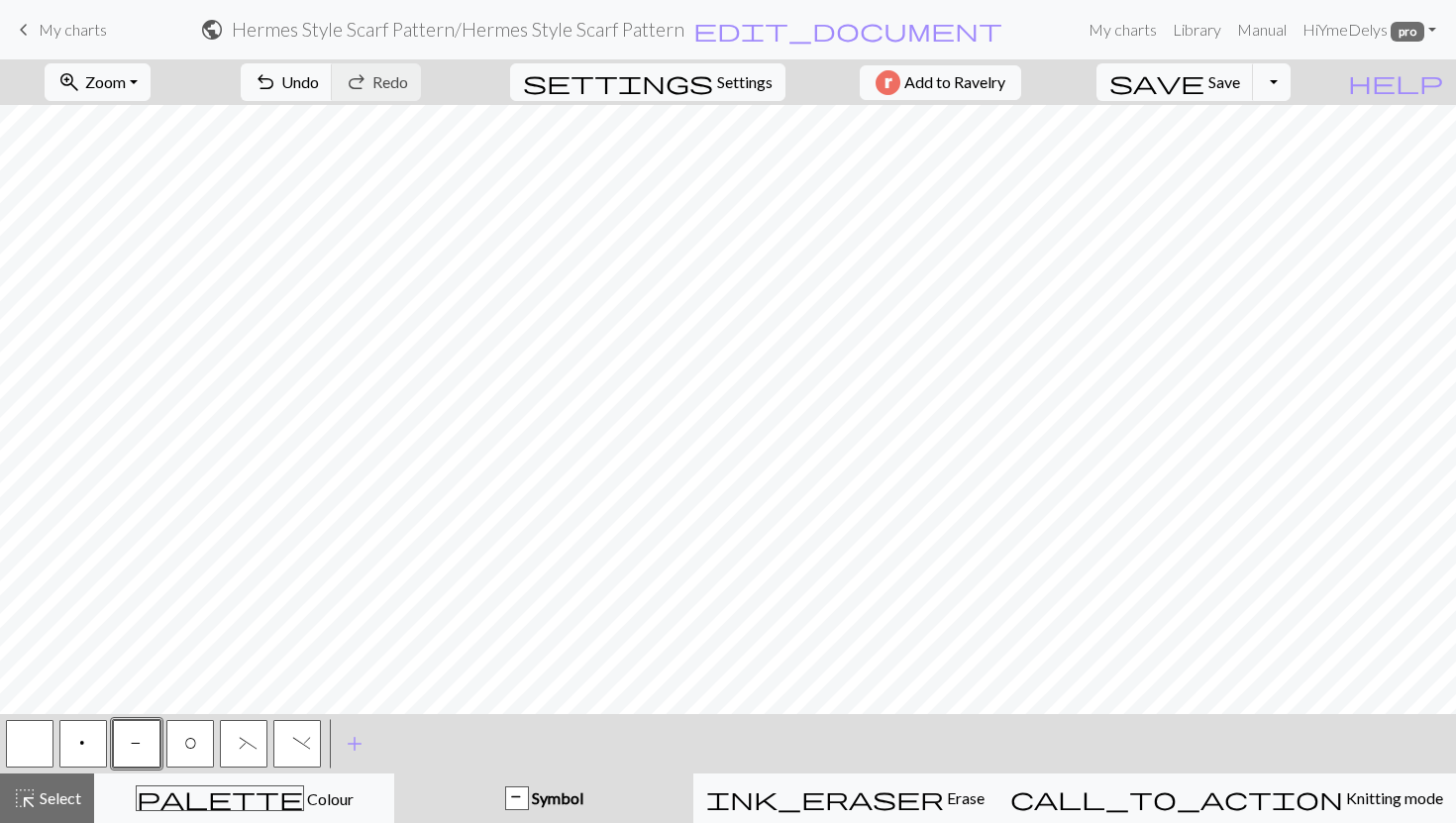 click on "p" at bounding box center (83, 746) 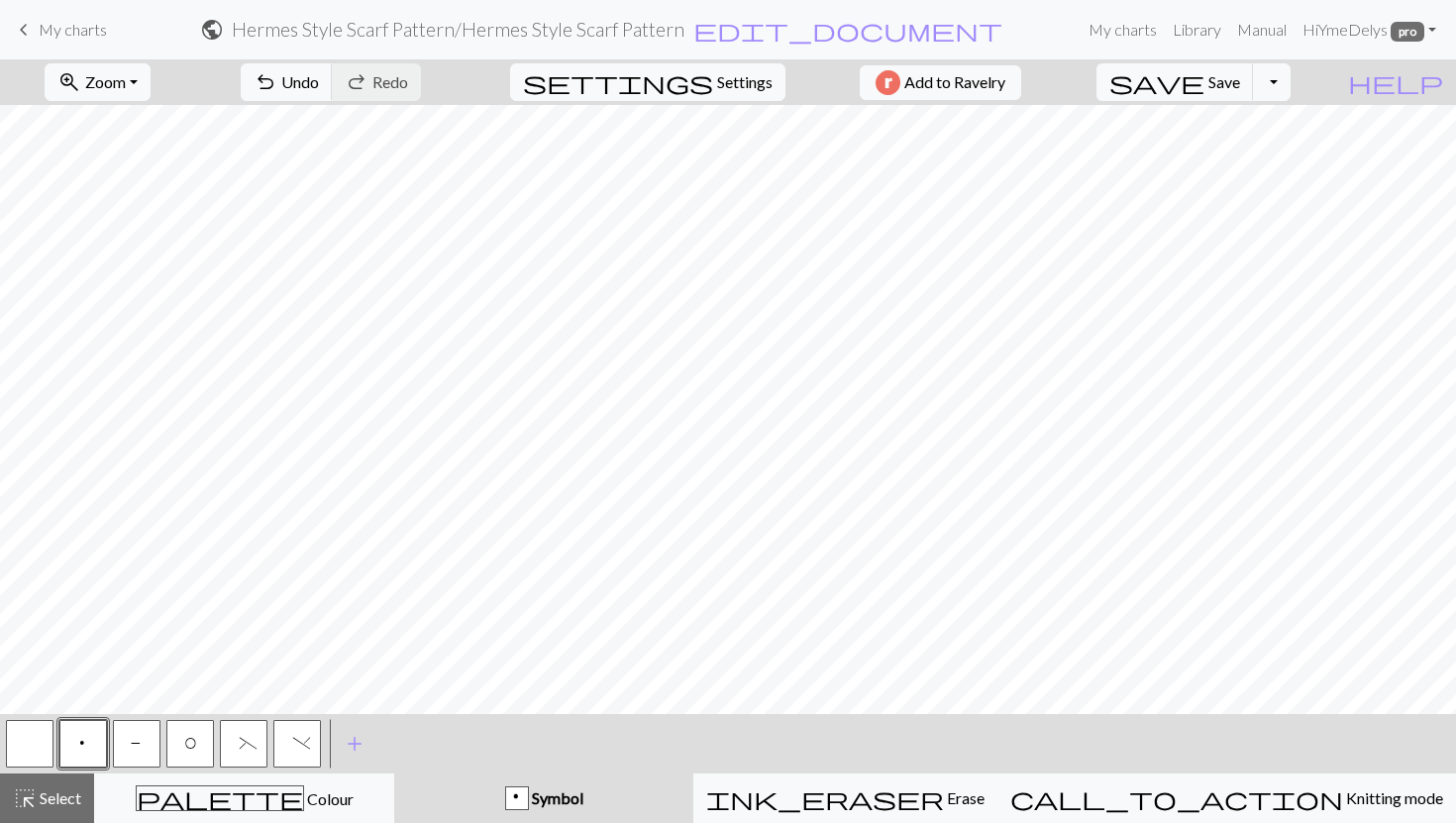 click on "P" at bounding box center (137, 744) 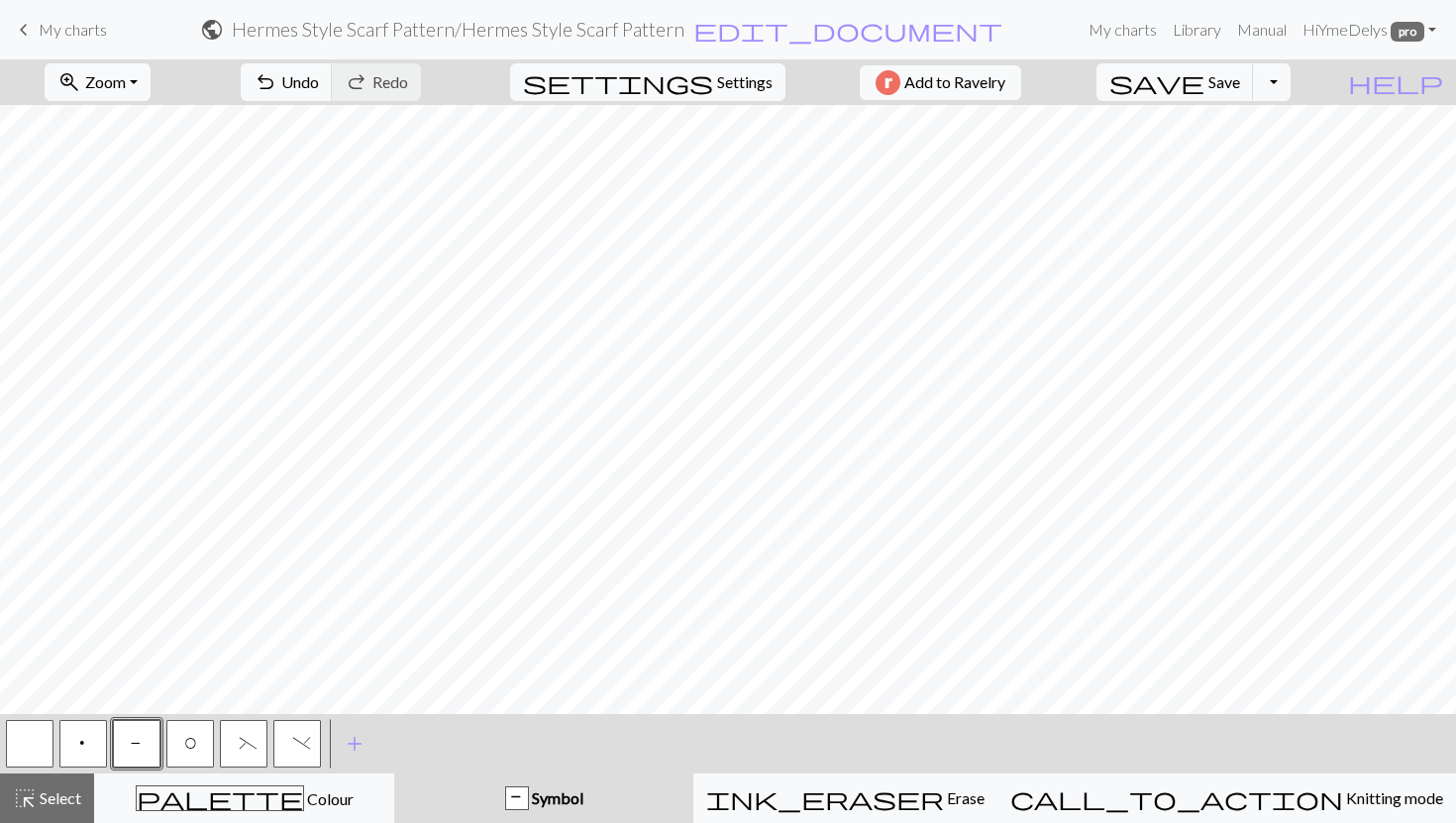 click on "p" at bounding box center (83, 744) 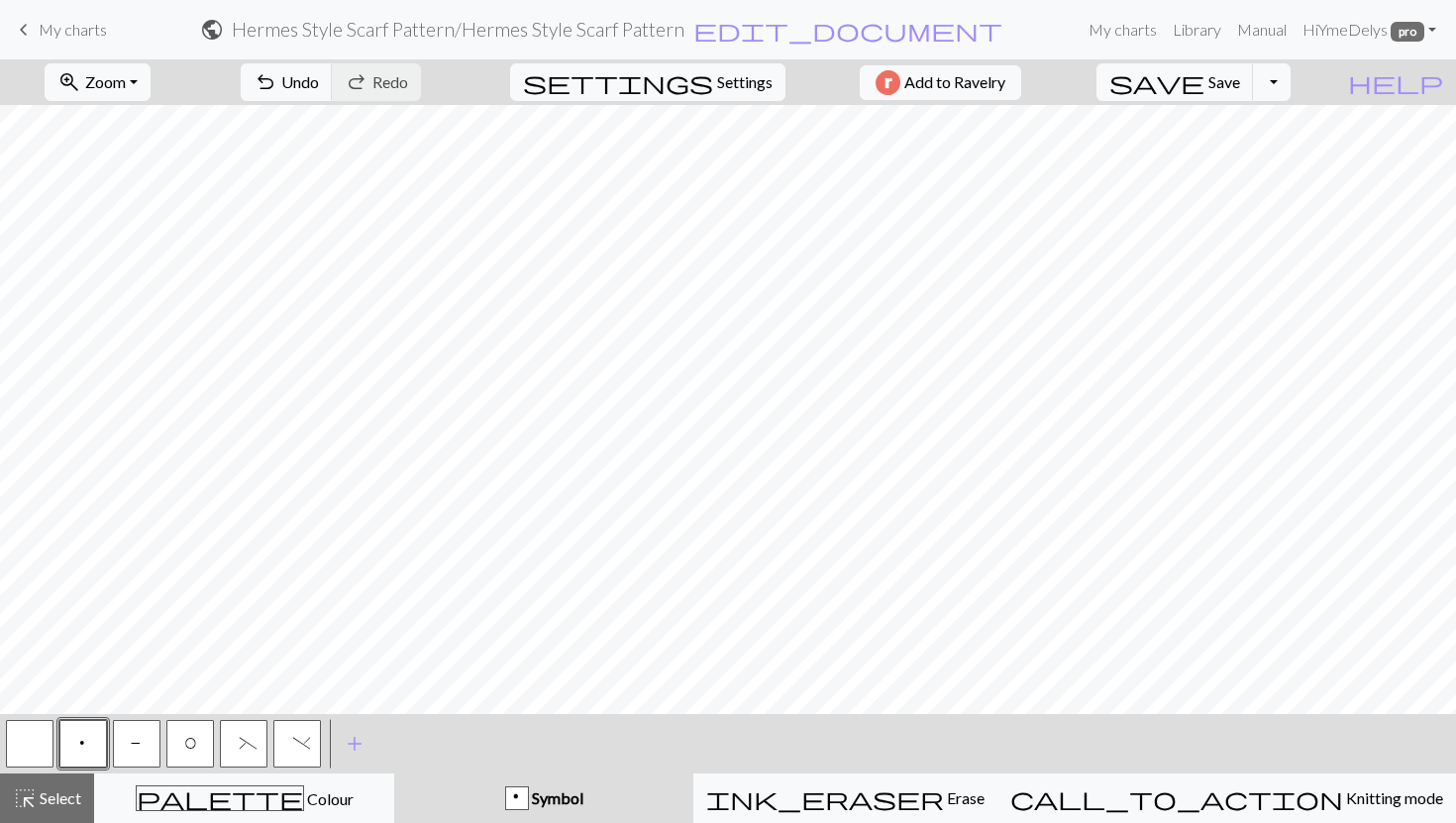 click on "P" at bounding box center [137, 744] 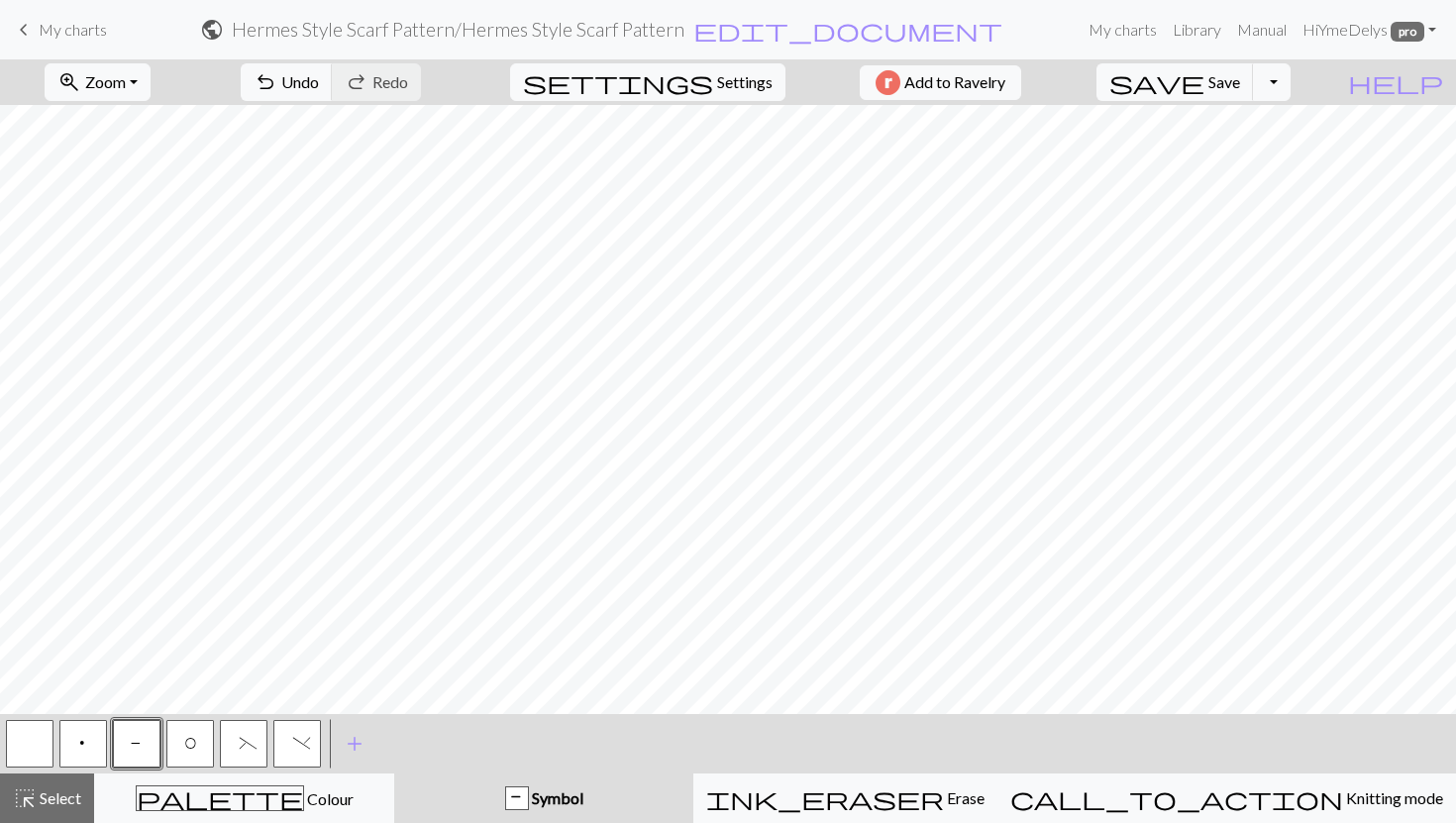 click on "p" at bounding box center [83, 744] 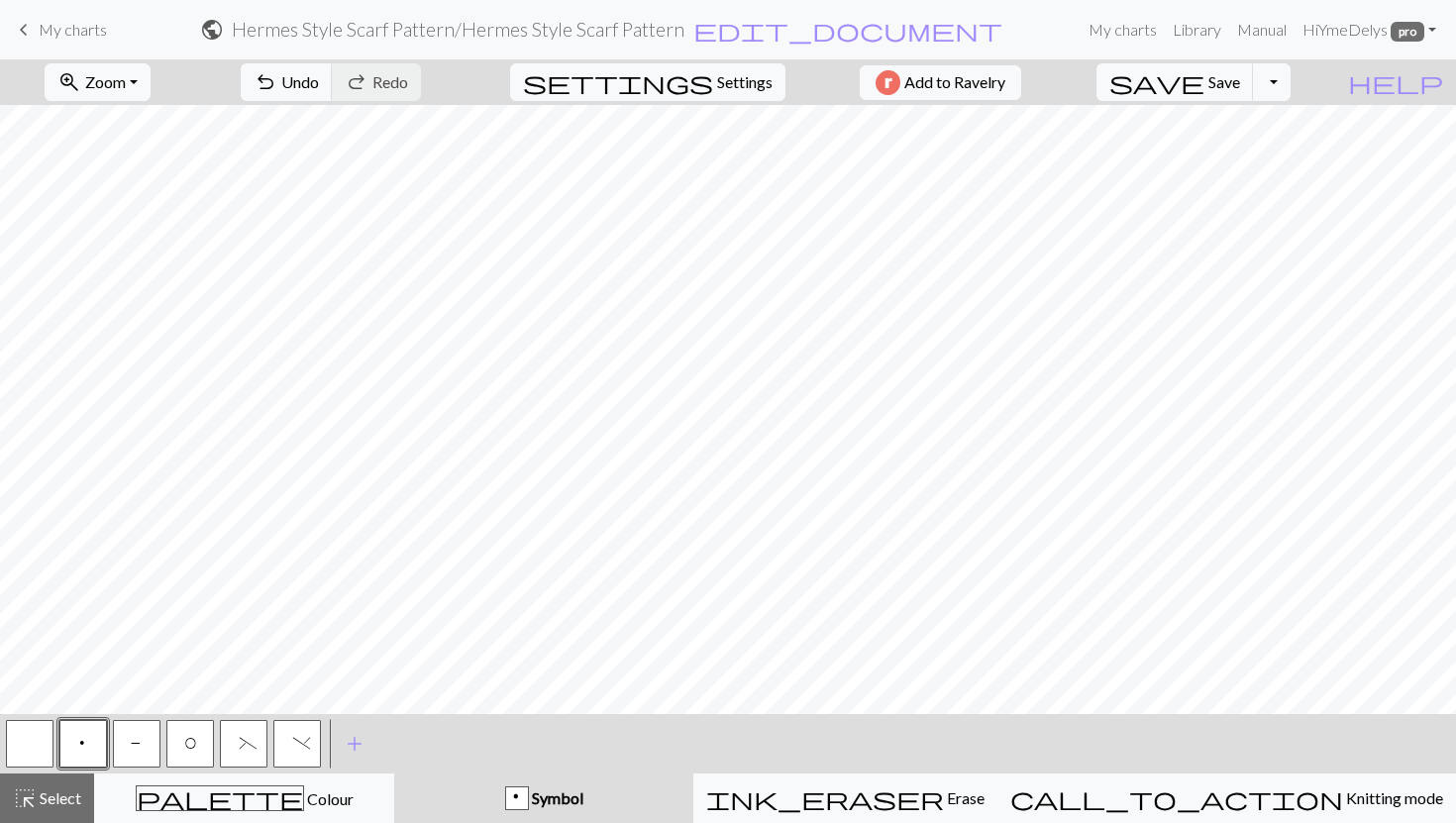 click on "P" at bounding box center [137, 744] 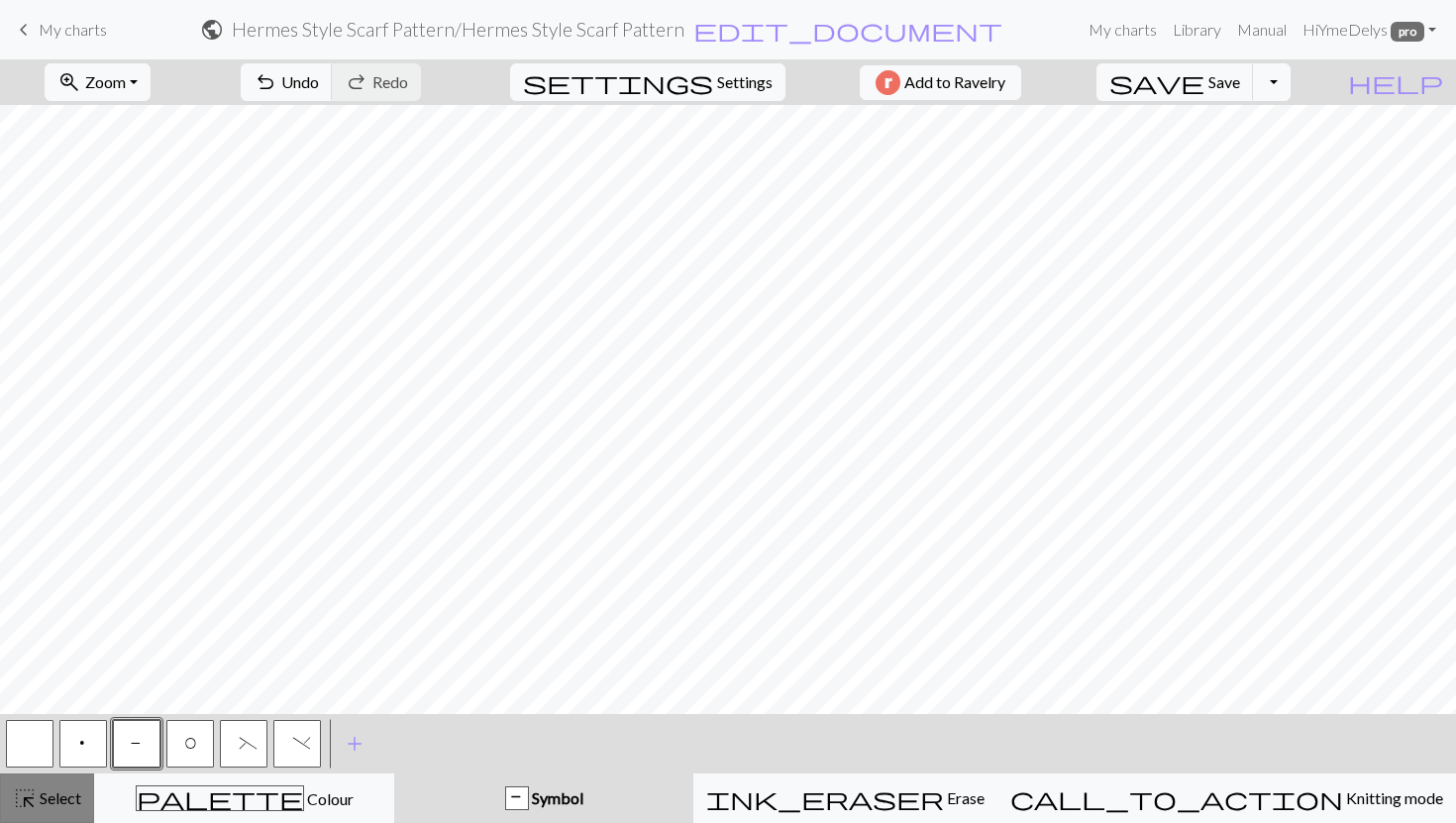 click on "Select" at bounding box center (58, 797) 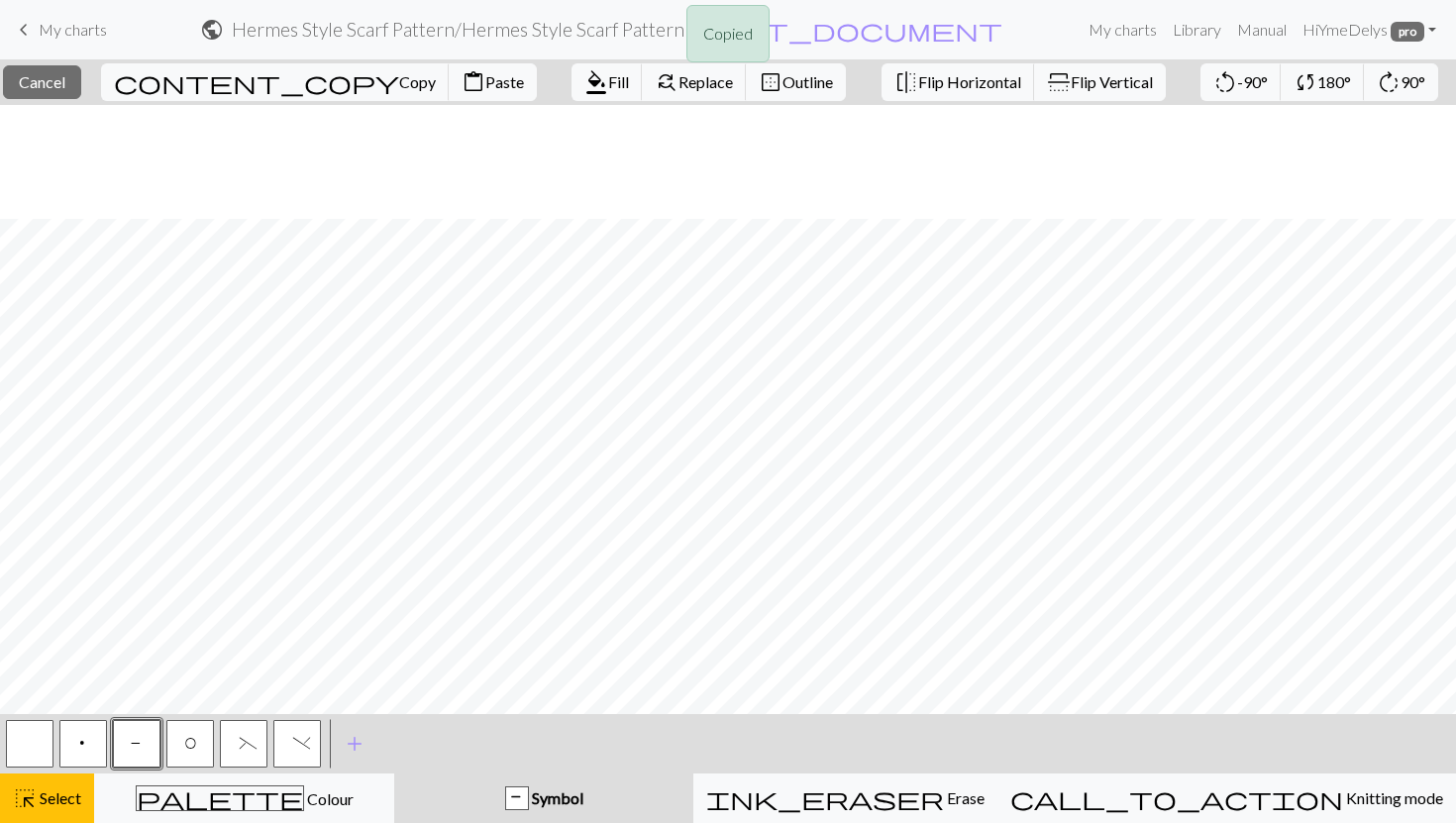 scroll, scrollTop: 114, scrollLeft: 286, axis: both 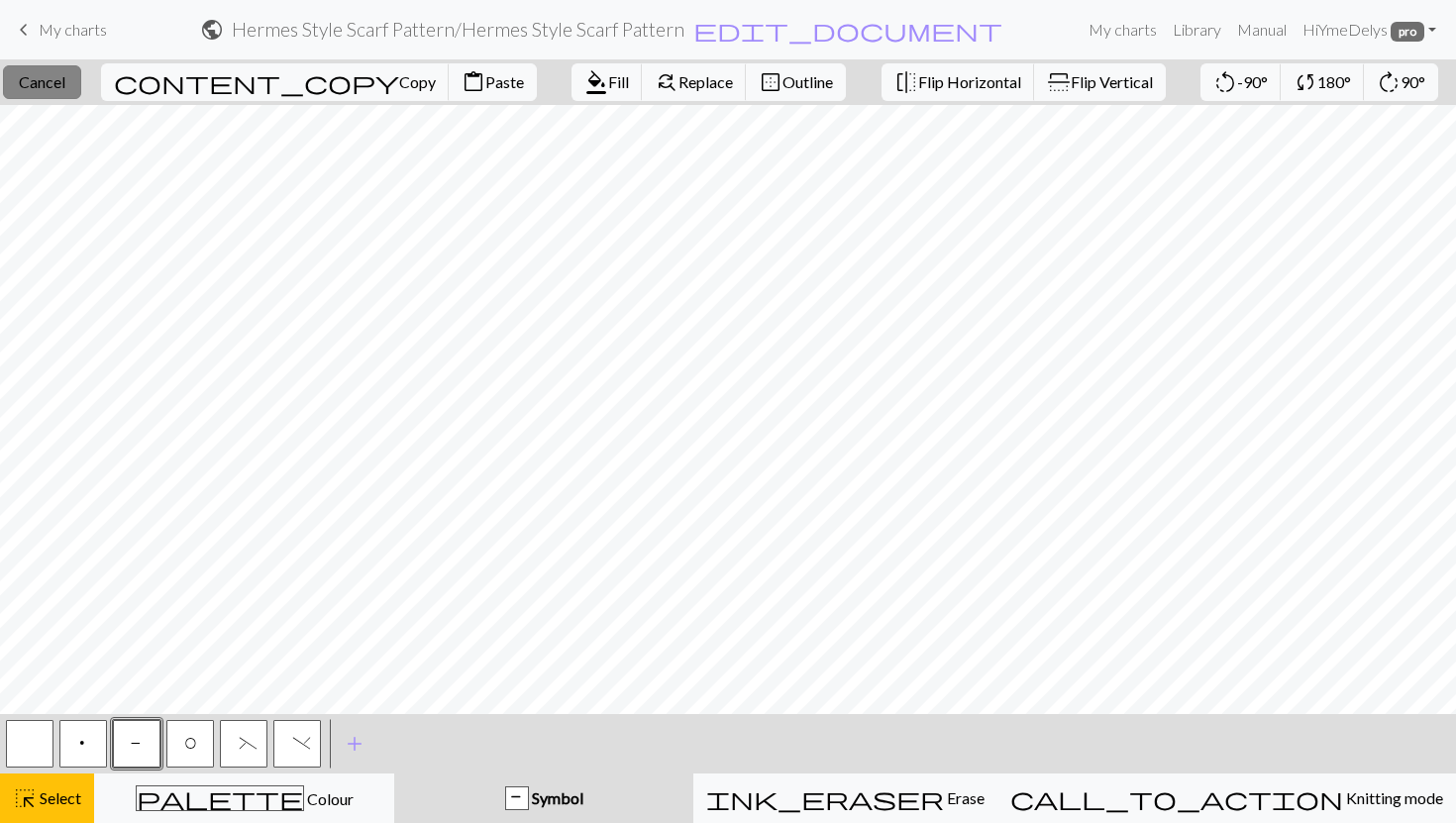 click on "Cancel" at bounding box center [42, 81] 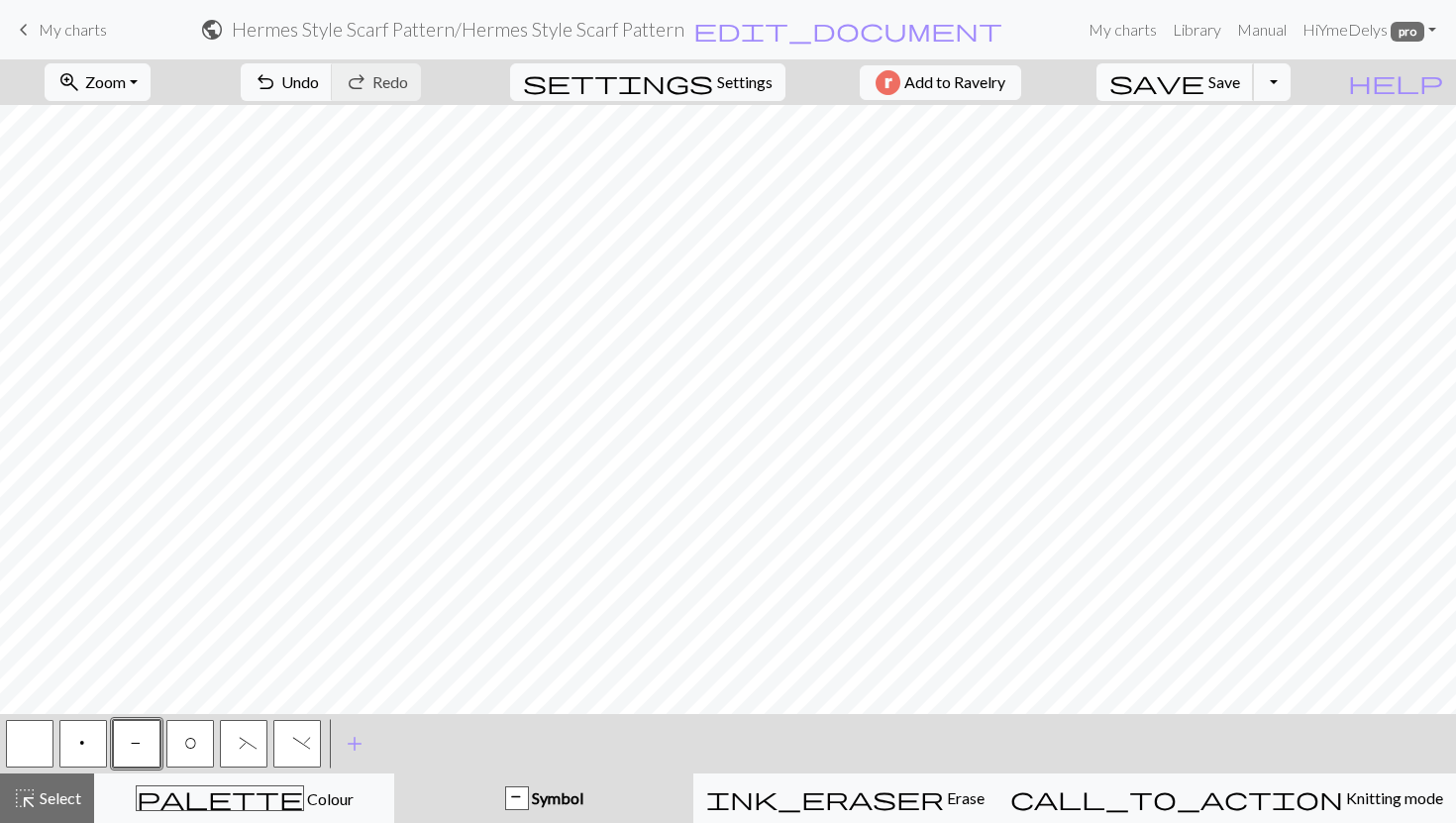 click on "Save" at bounding box center [1224, 81] 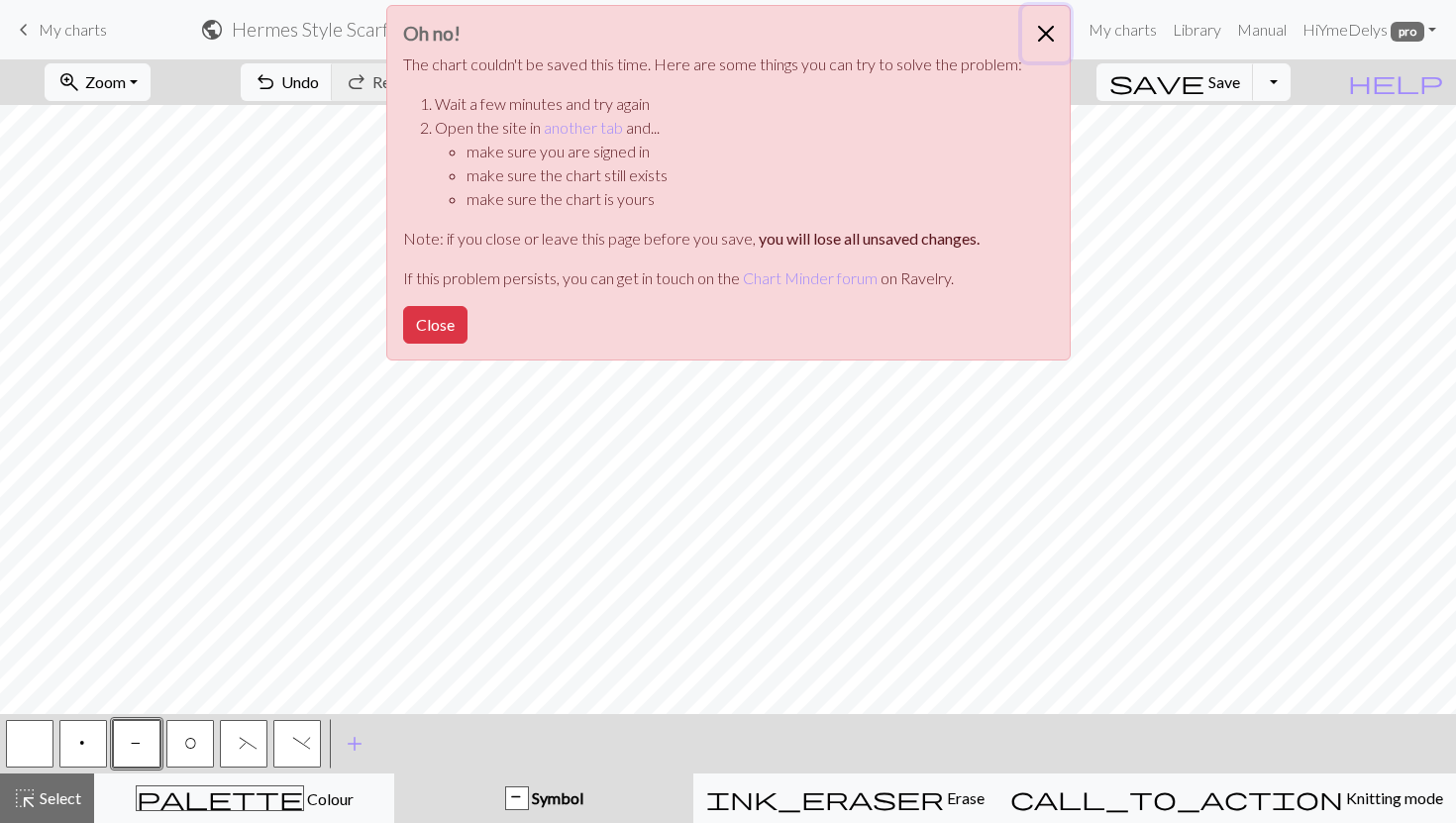 click at bounding box center (1046, 34) 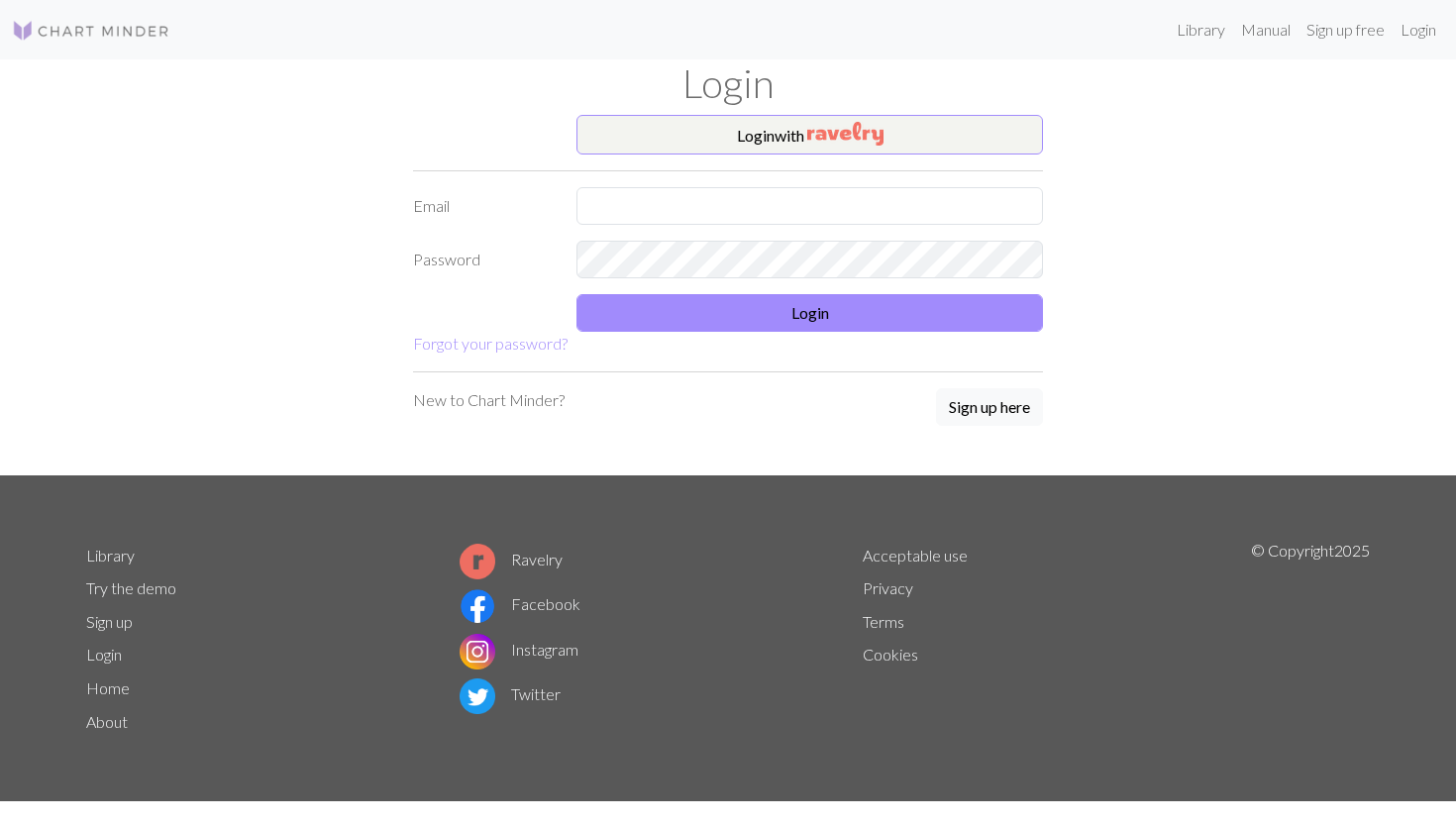 scroll, scrollTop: 0, scrollLeft: 0, axis: both 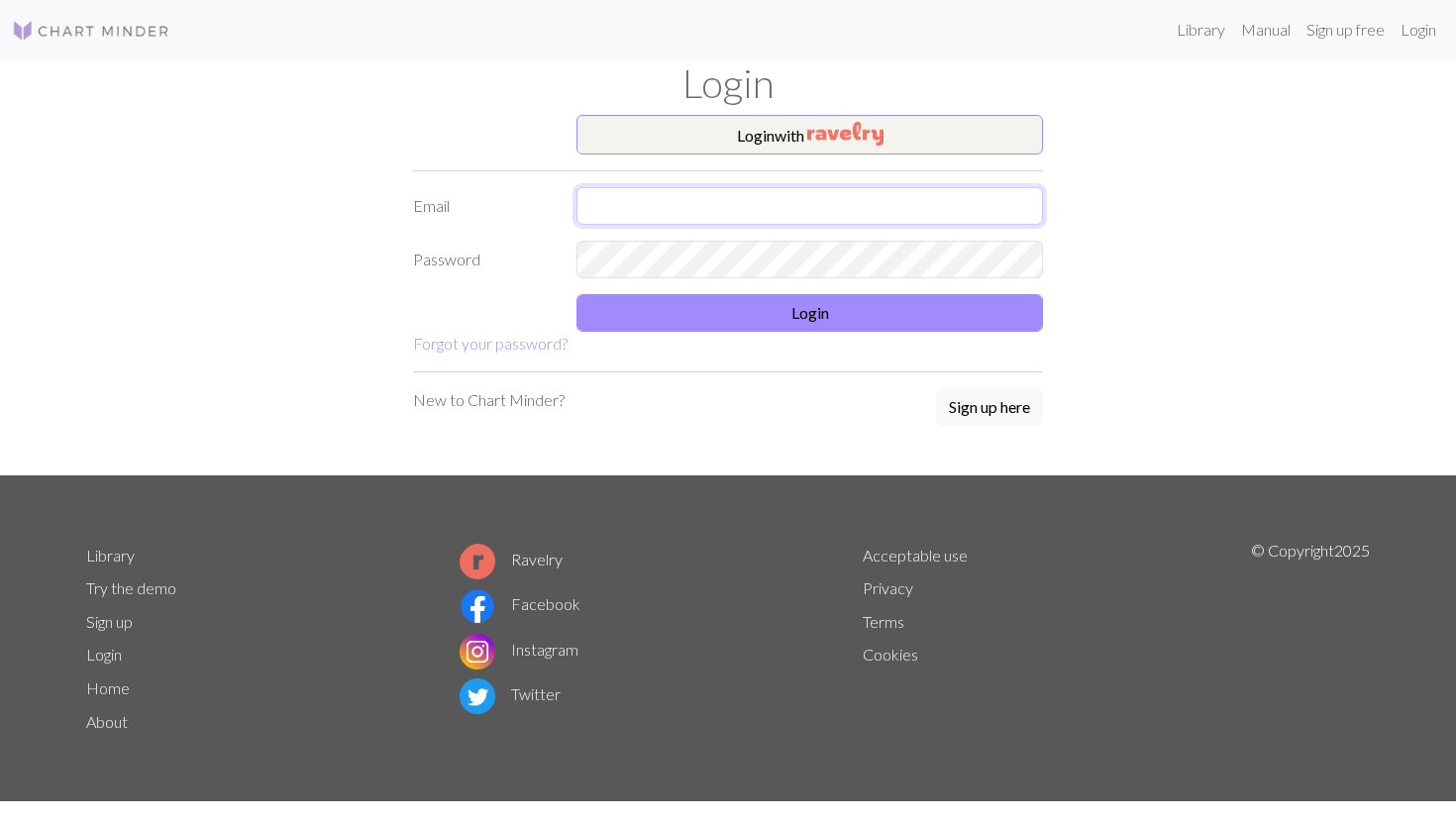 click at bounding box center [809, 206] 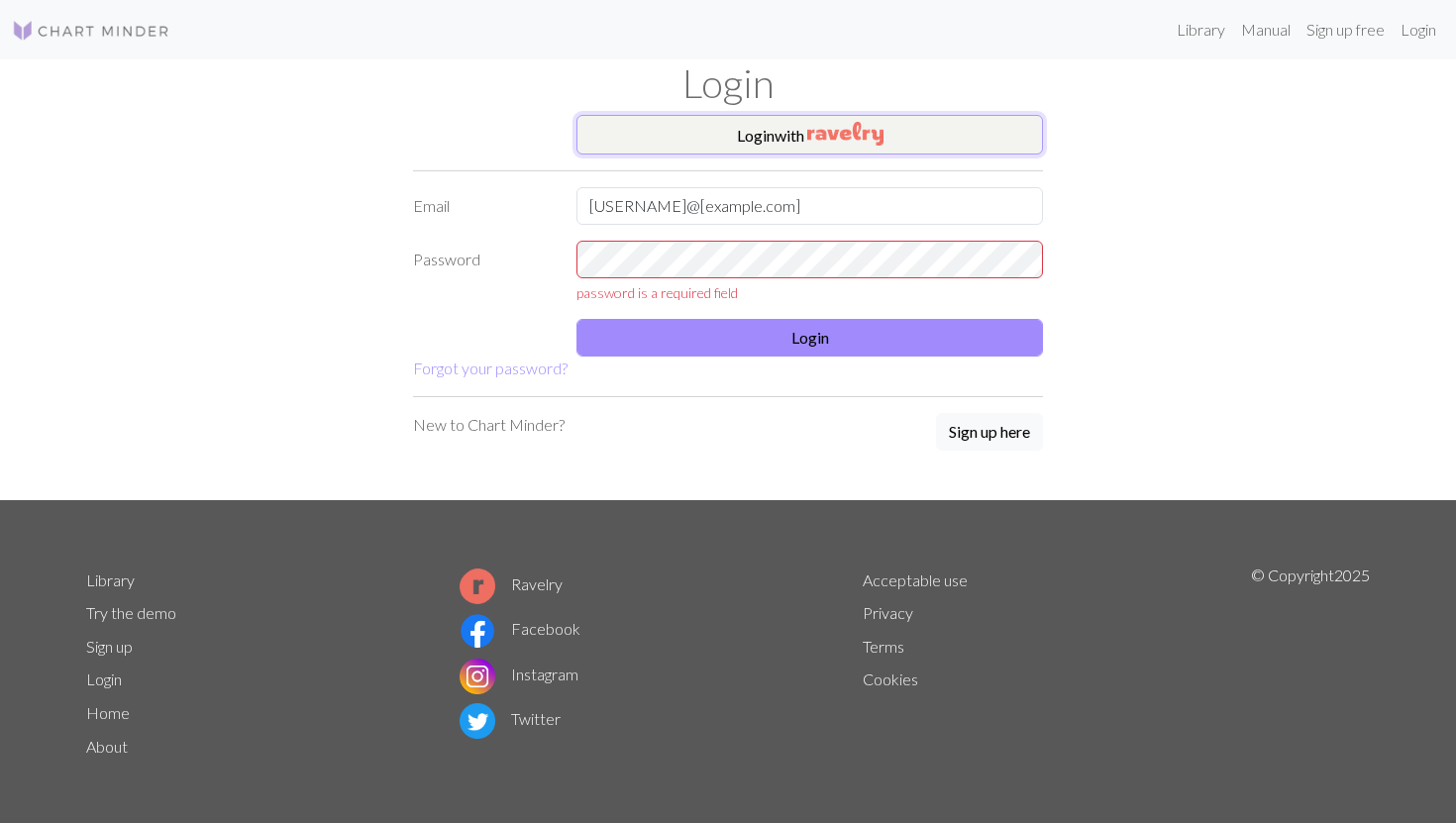 click on "Login  with" at bounding box center (809, 135) 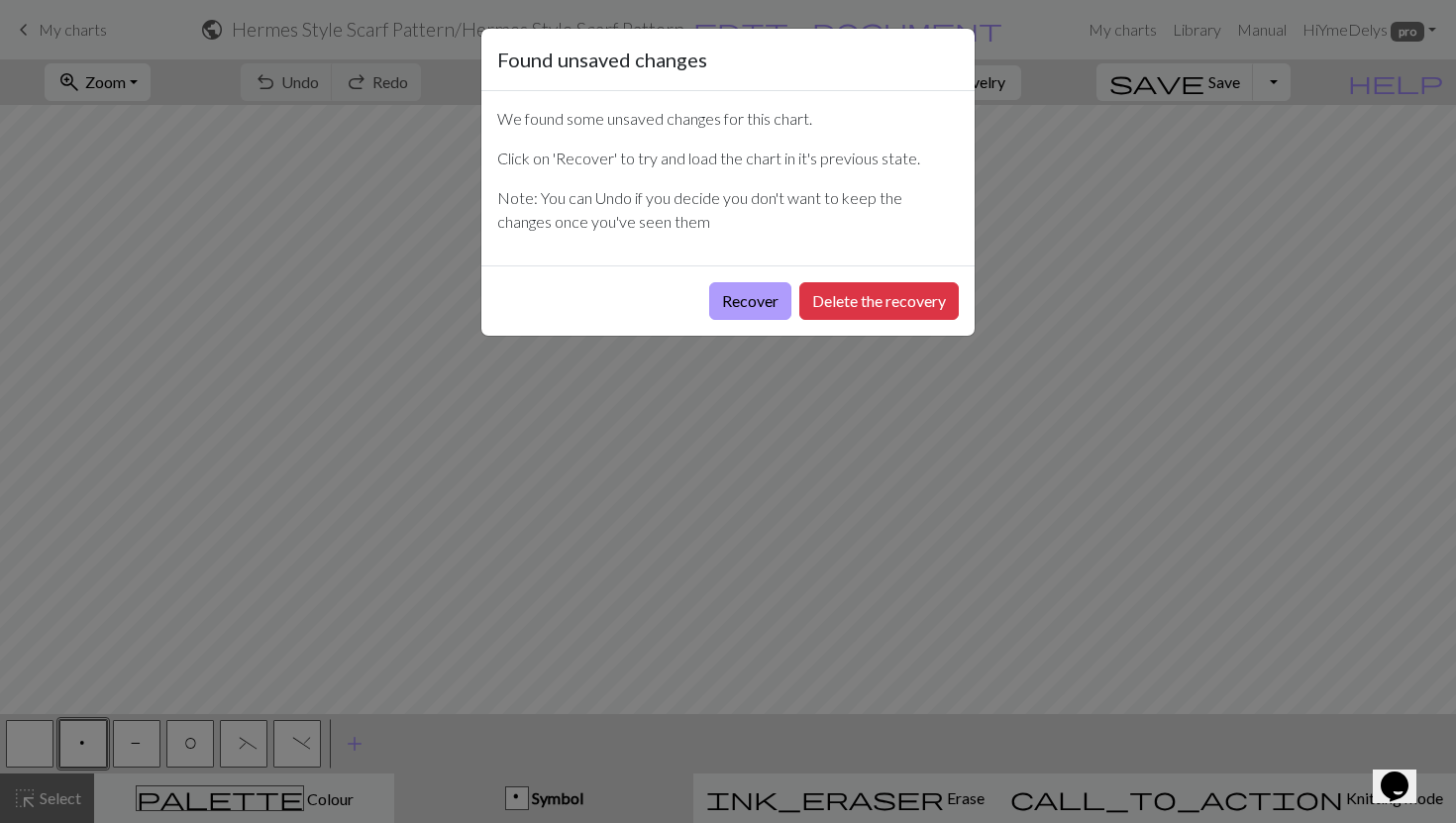 click on "Recover" at bounding box center [750, 301] 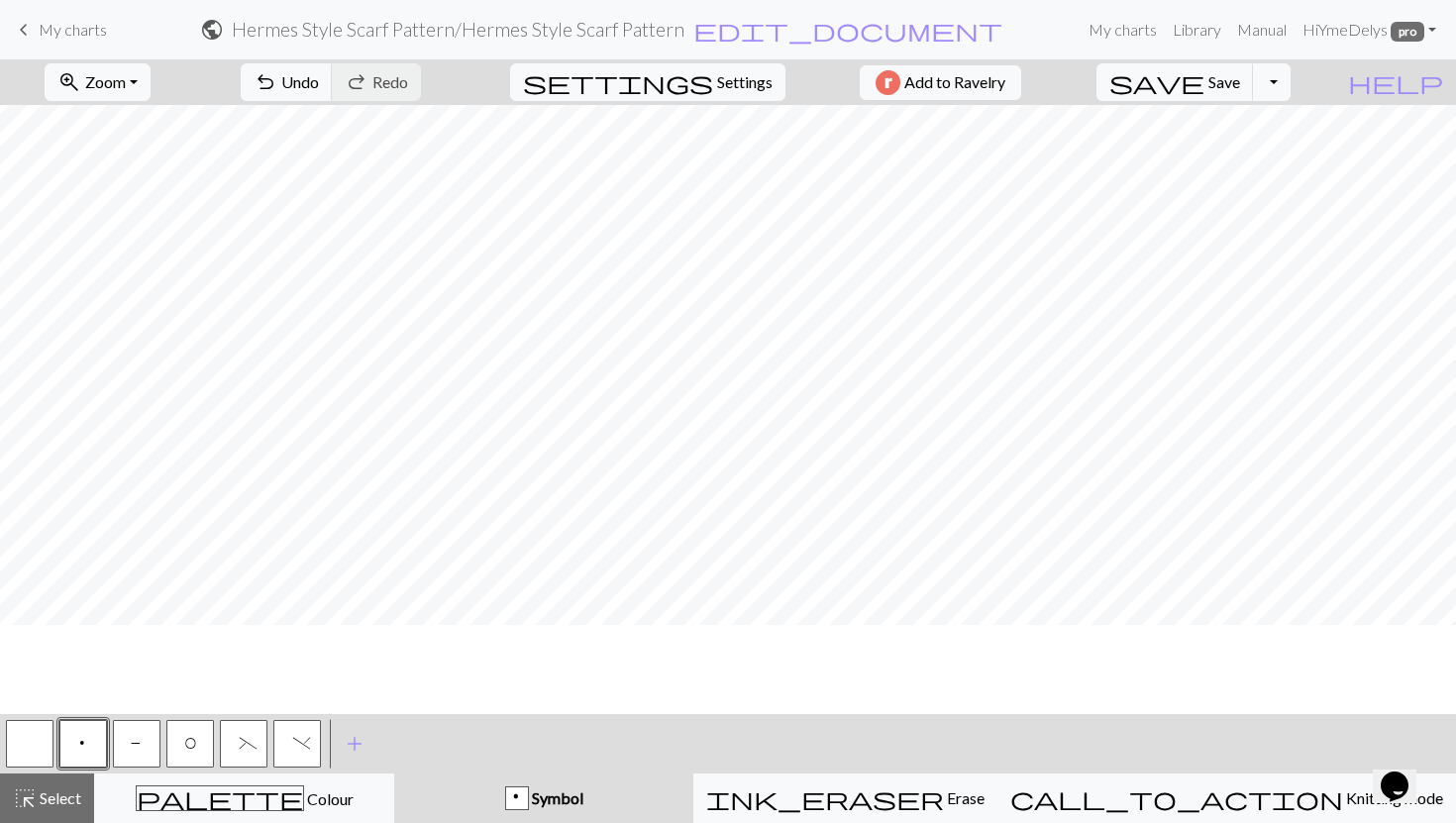 scroll, scrollTop: 0, scrollLeft: 143, axis: horizontal 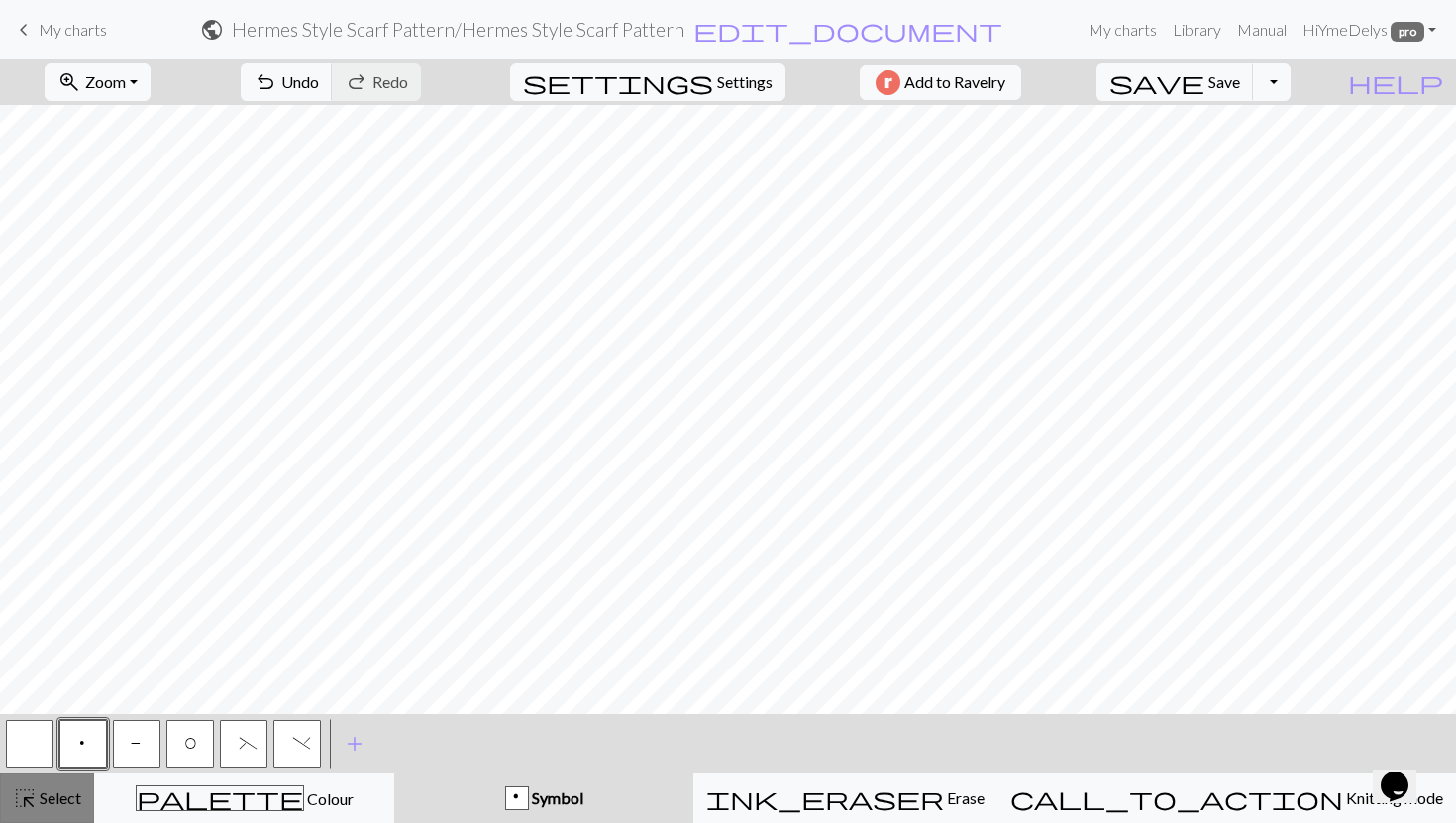 click on "highlight_alt" at bounding box center [25, 798] 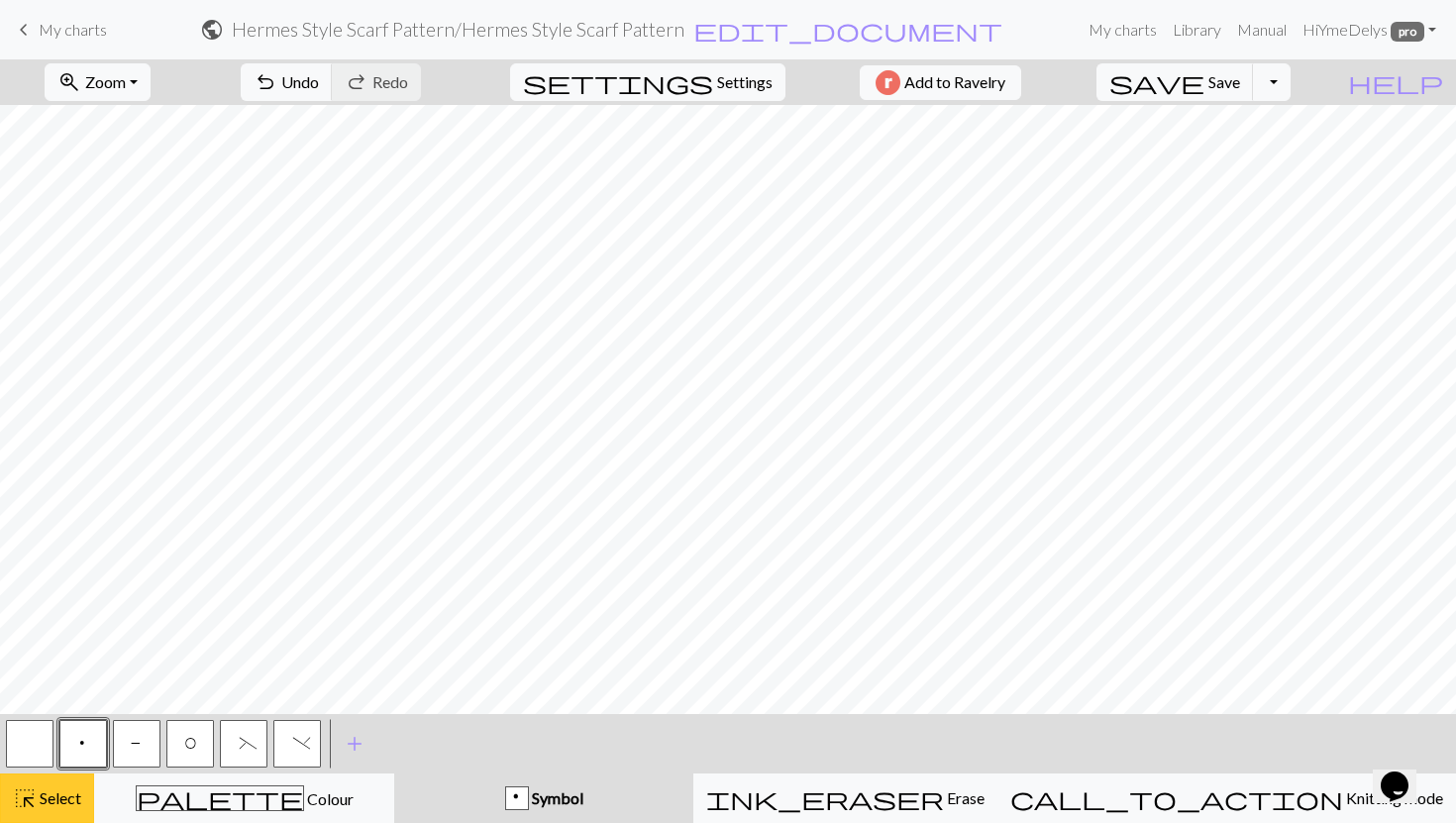 type 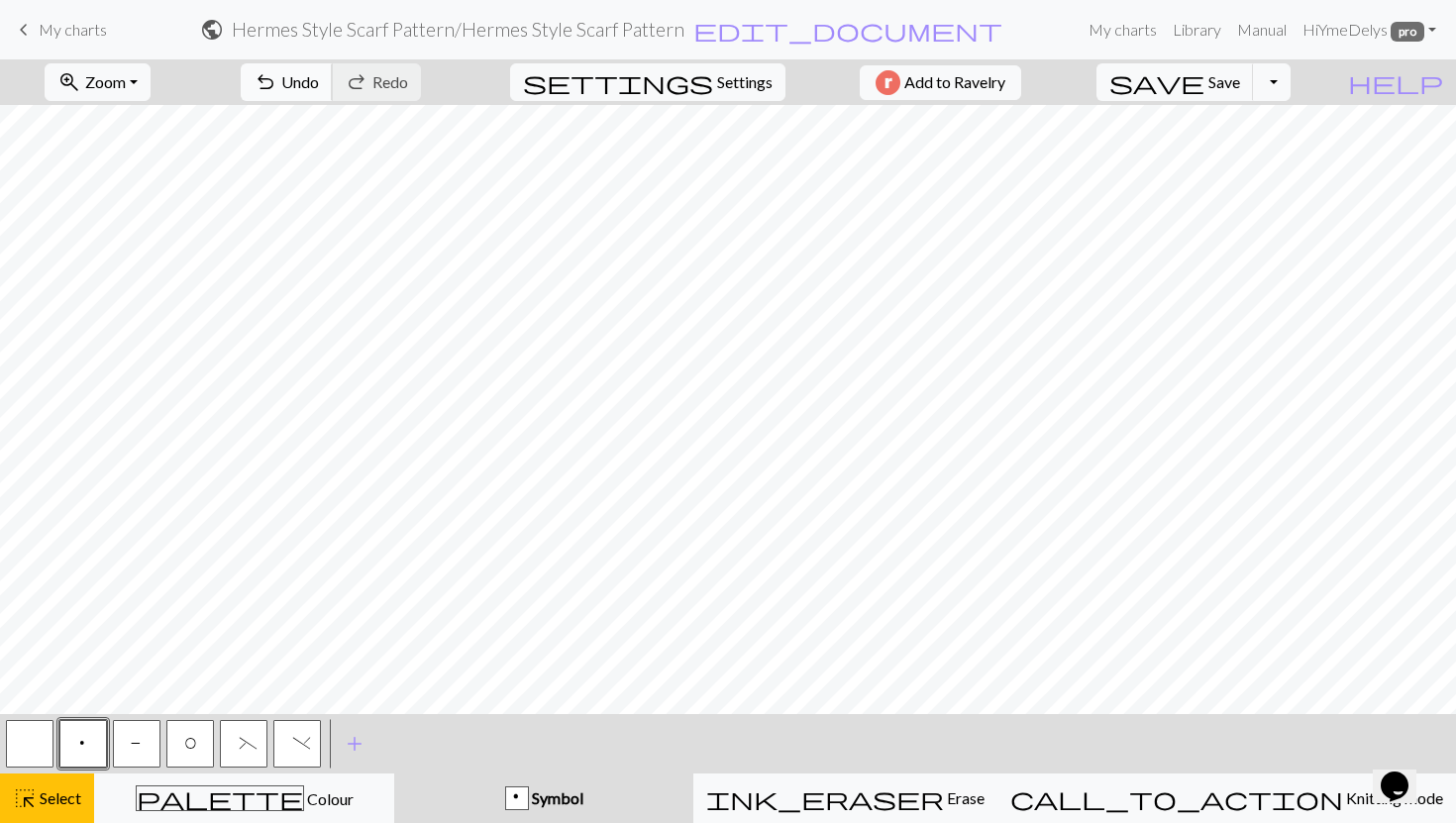click on "undo Undo Undo" at bounding box center (286, 82) 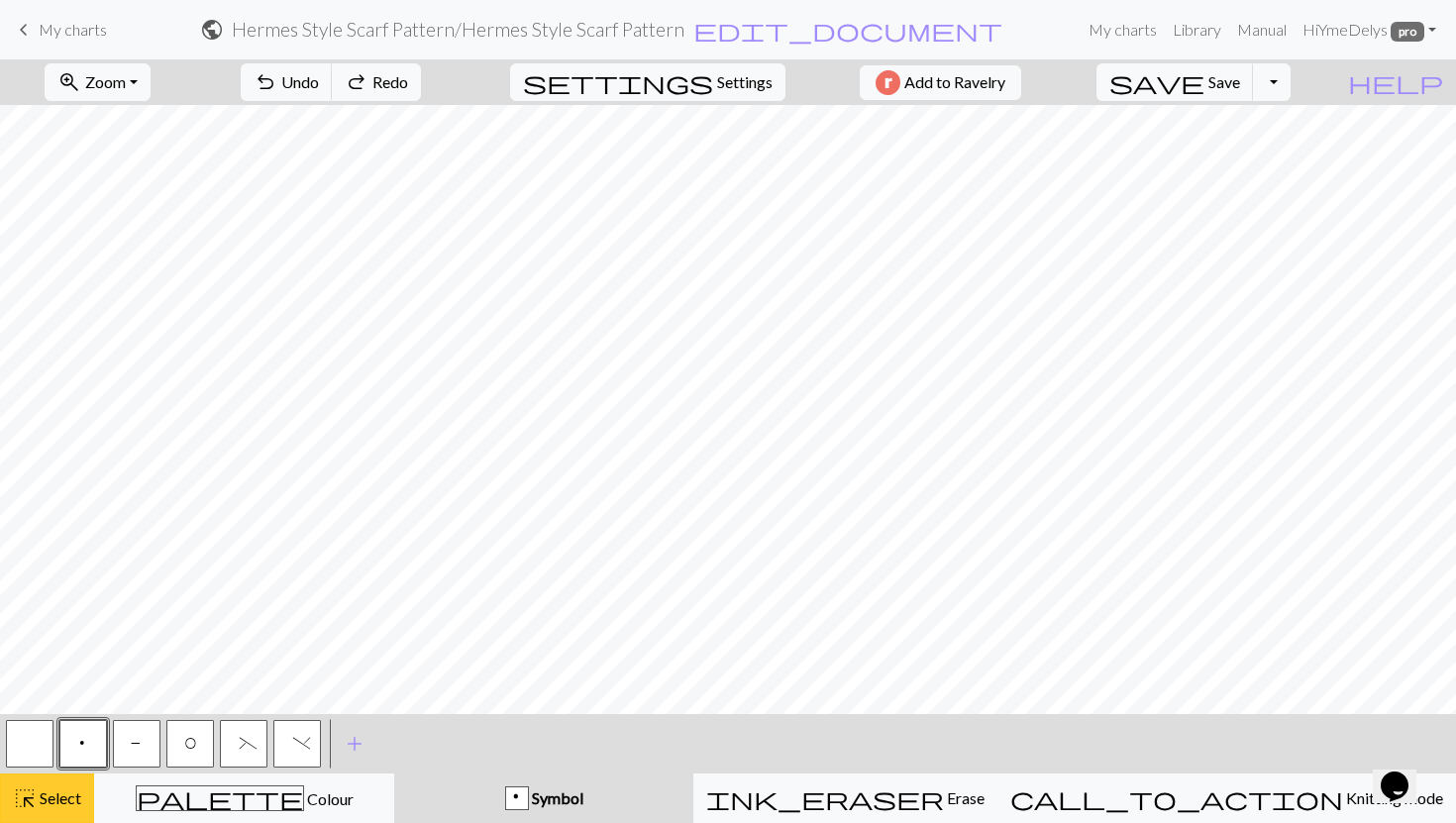click on "Select" at bounding box center [58, 797] 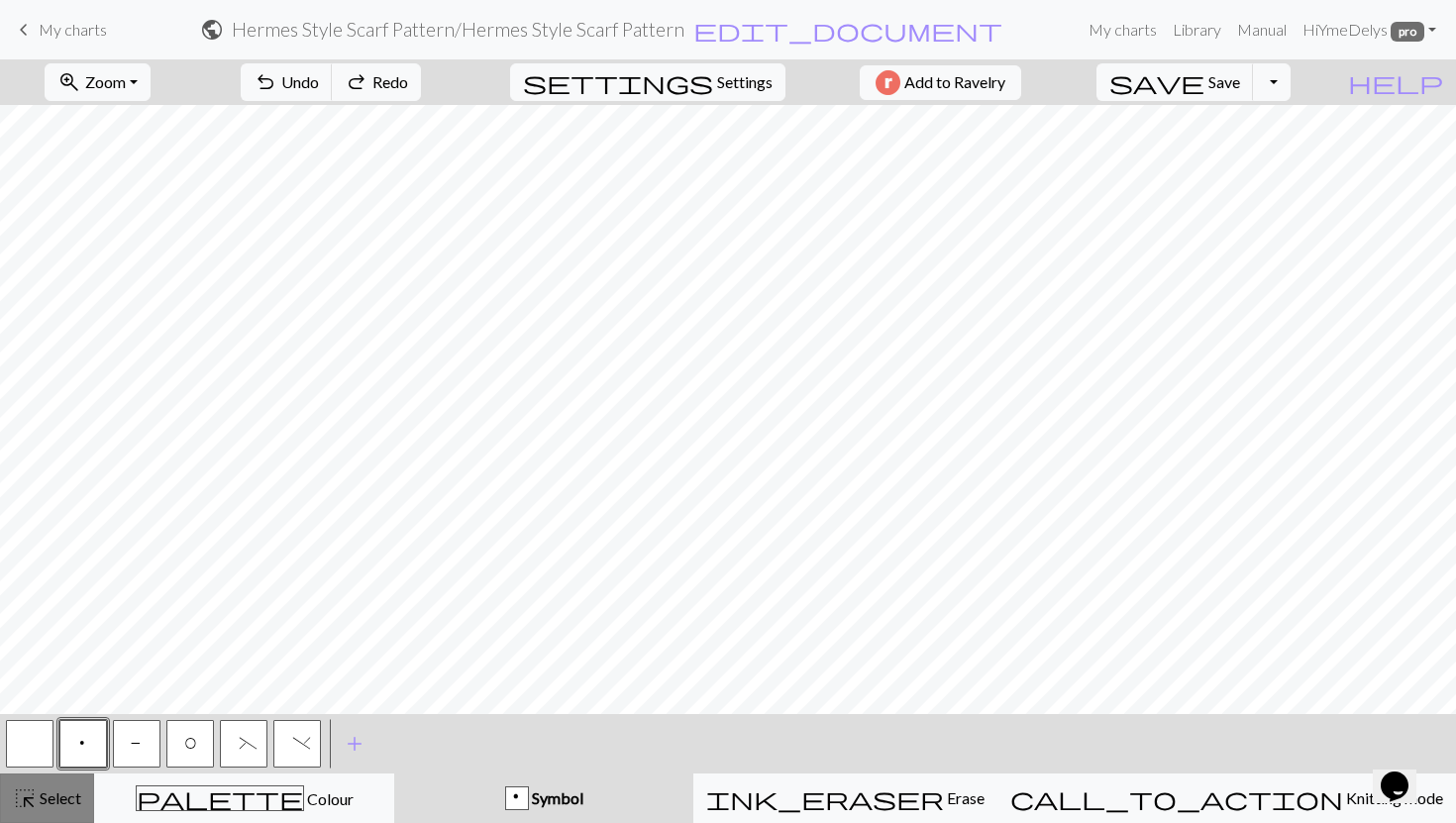 click on "highlight_alt" at bounding box center (25, 798) 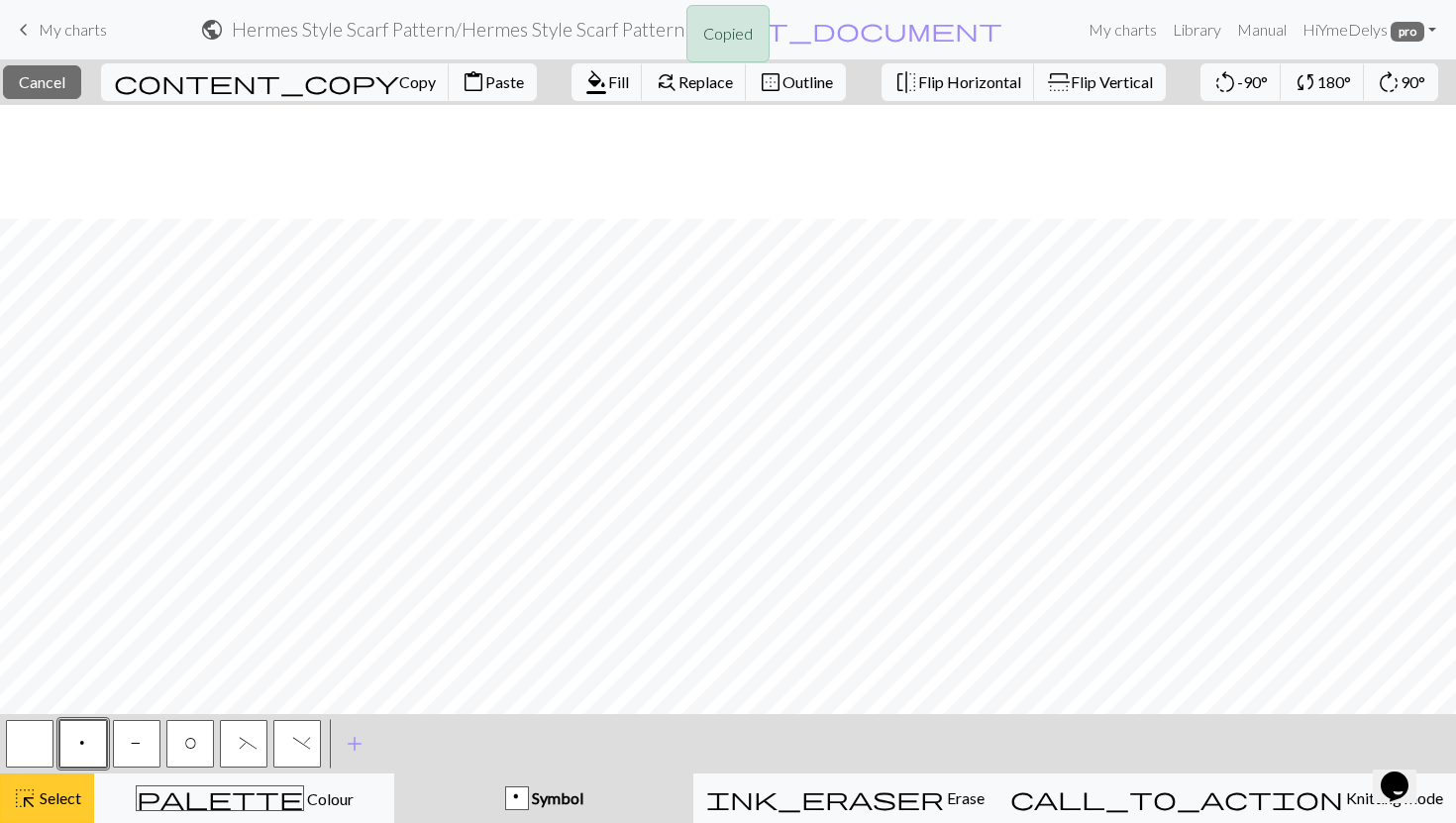 scroll, scrollTop: 114, scrollLeft: 143, axis: both 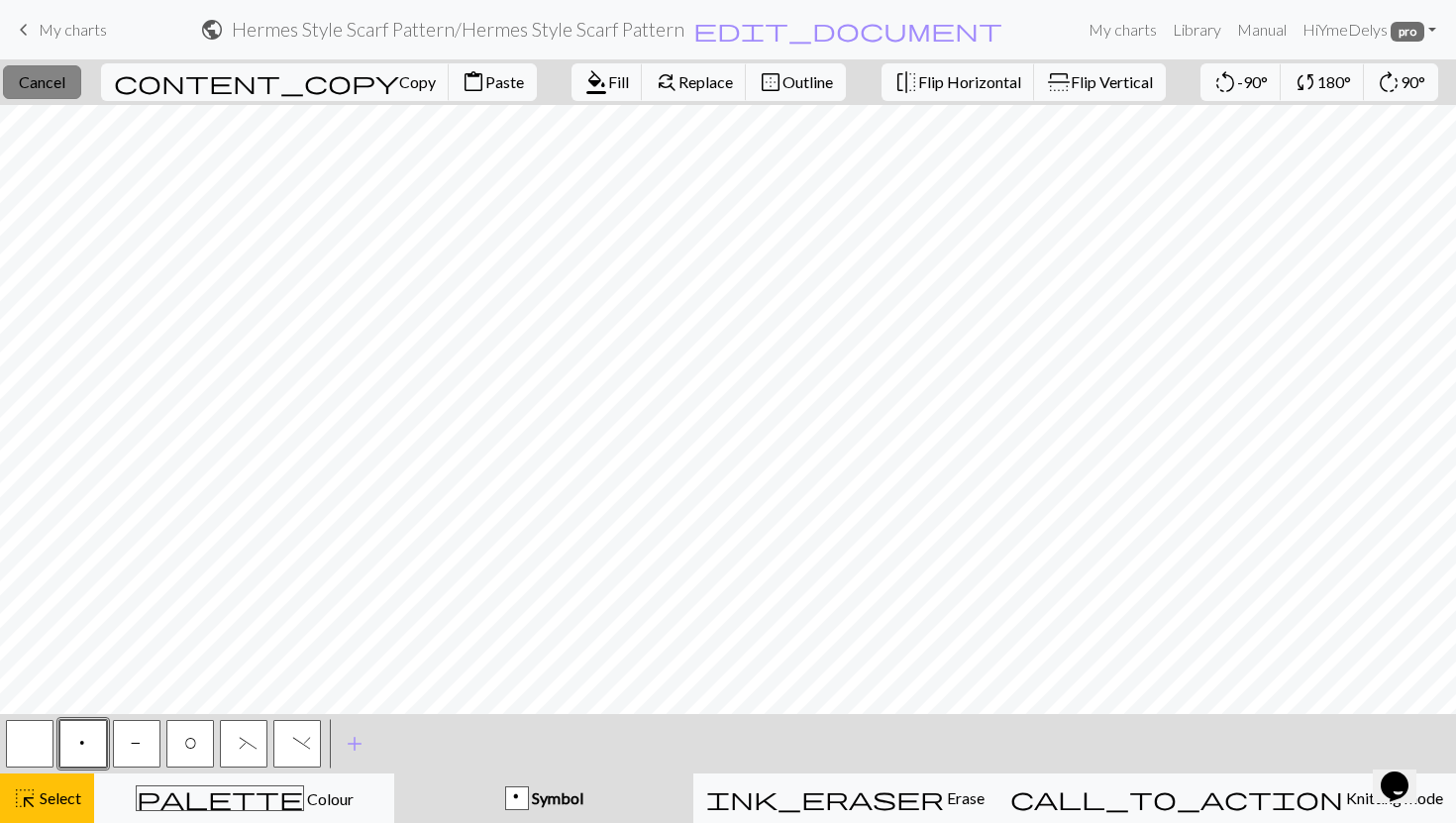 click on "close Cancel" at bounding box center [42, 82] 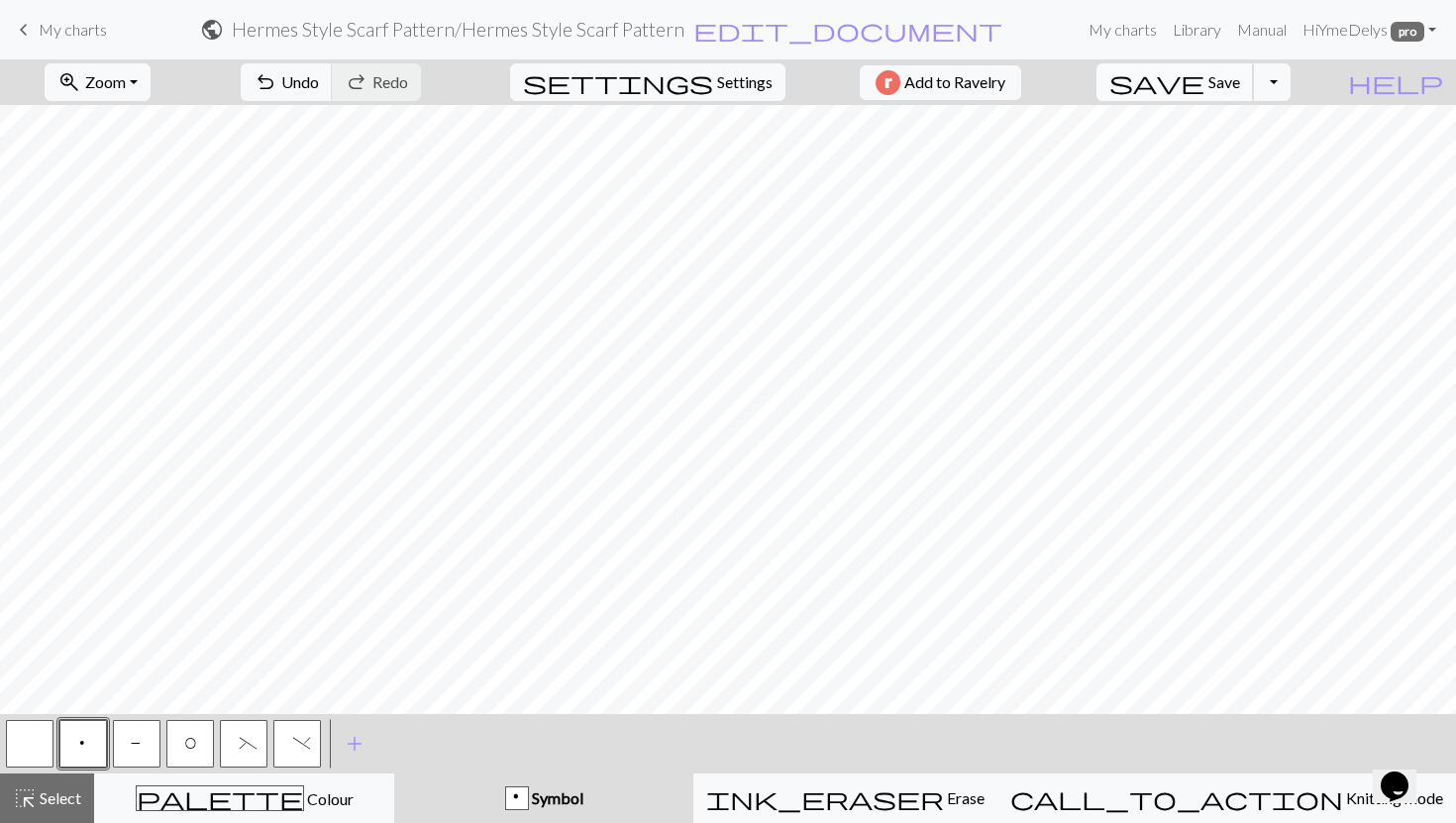 click on "Save" at bounding box center (1224, 81) 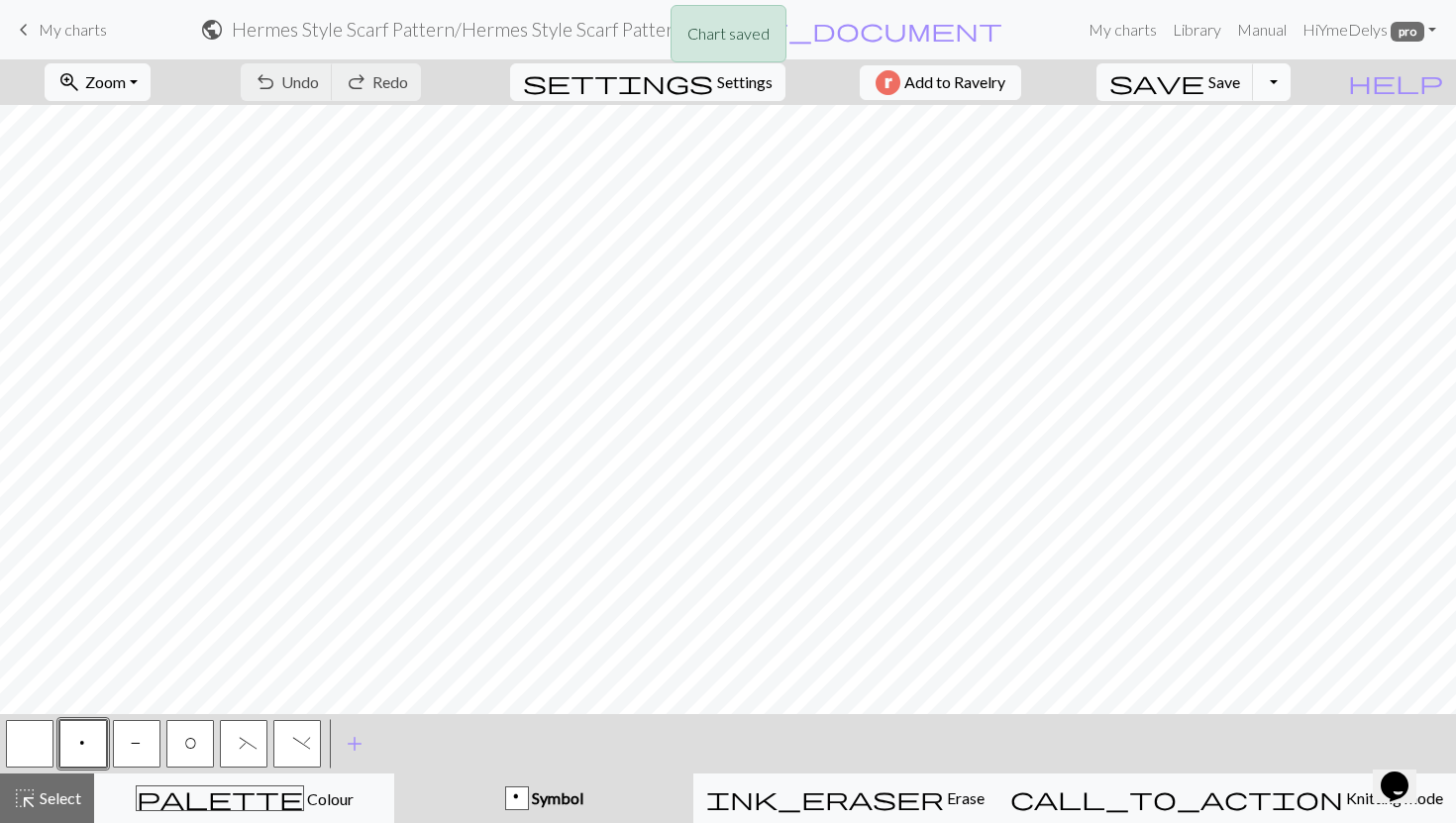click on "Toggle Dropdown" at bounding box center (1272, 82) 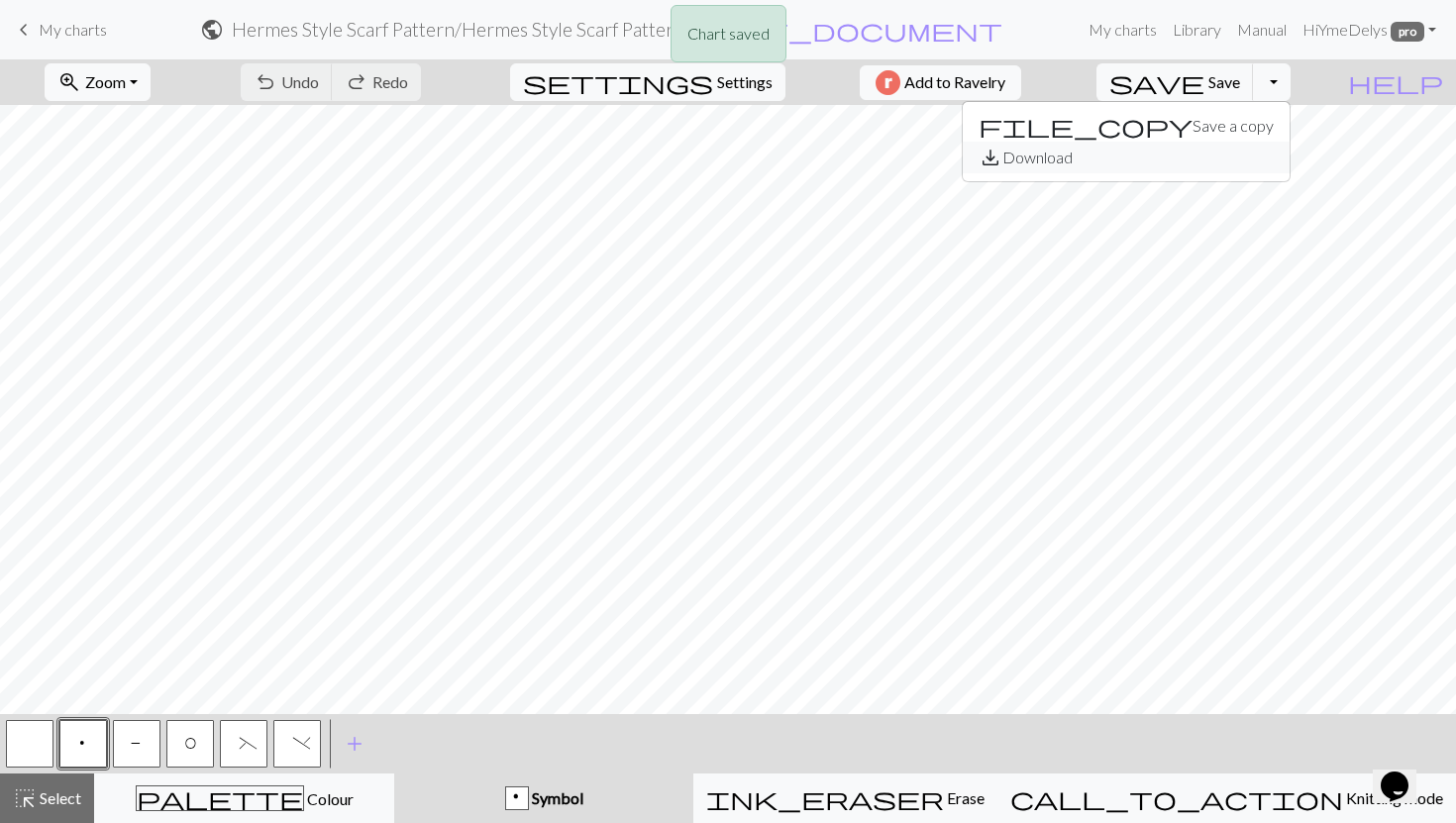 click on "save_alt  Download" at bounding box center (1126, 157) 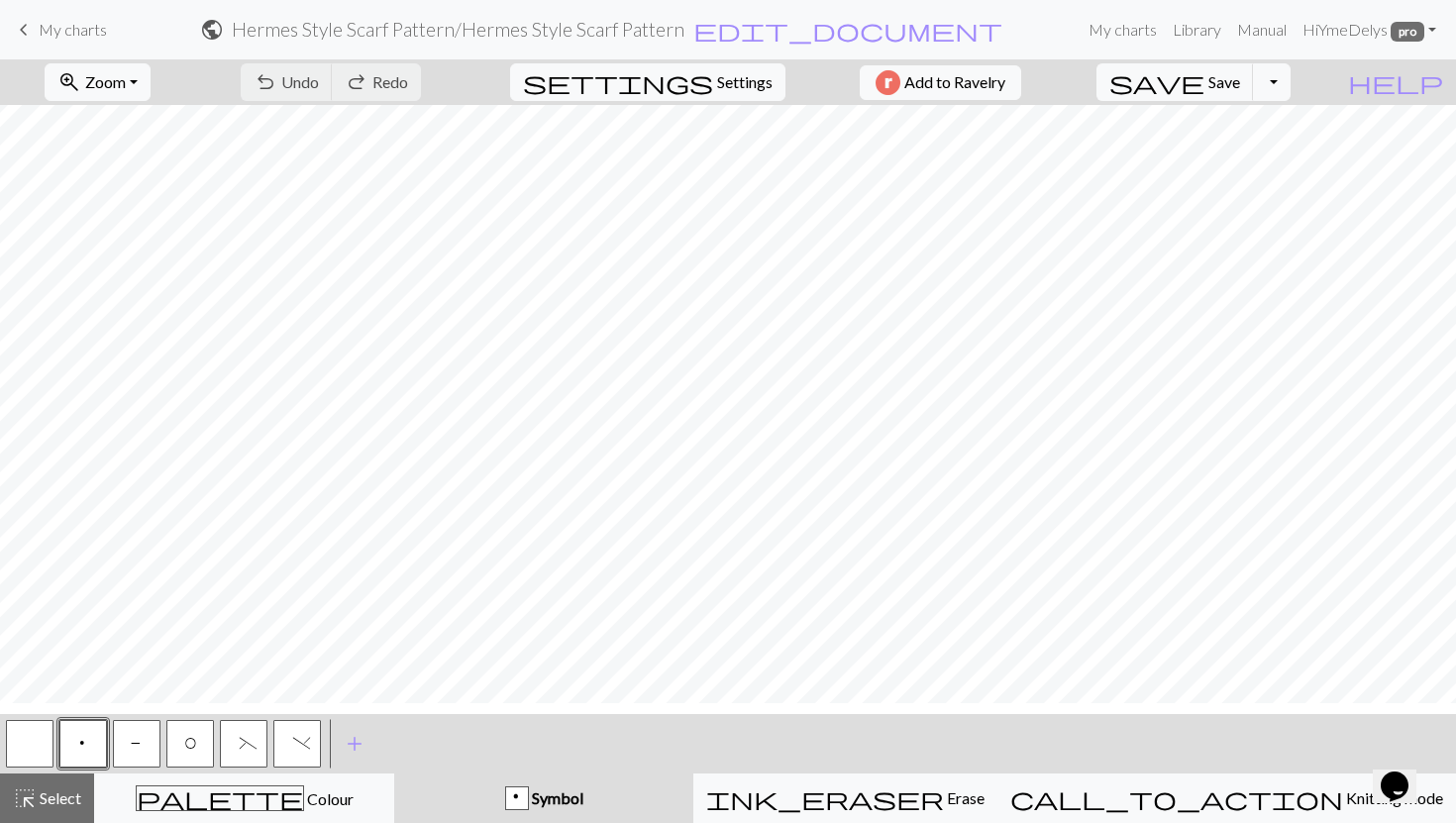 scroll, scrollTop: 0, scrollLeft: 0, axis: both 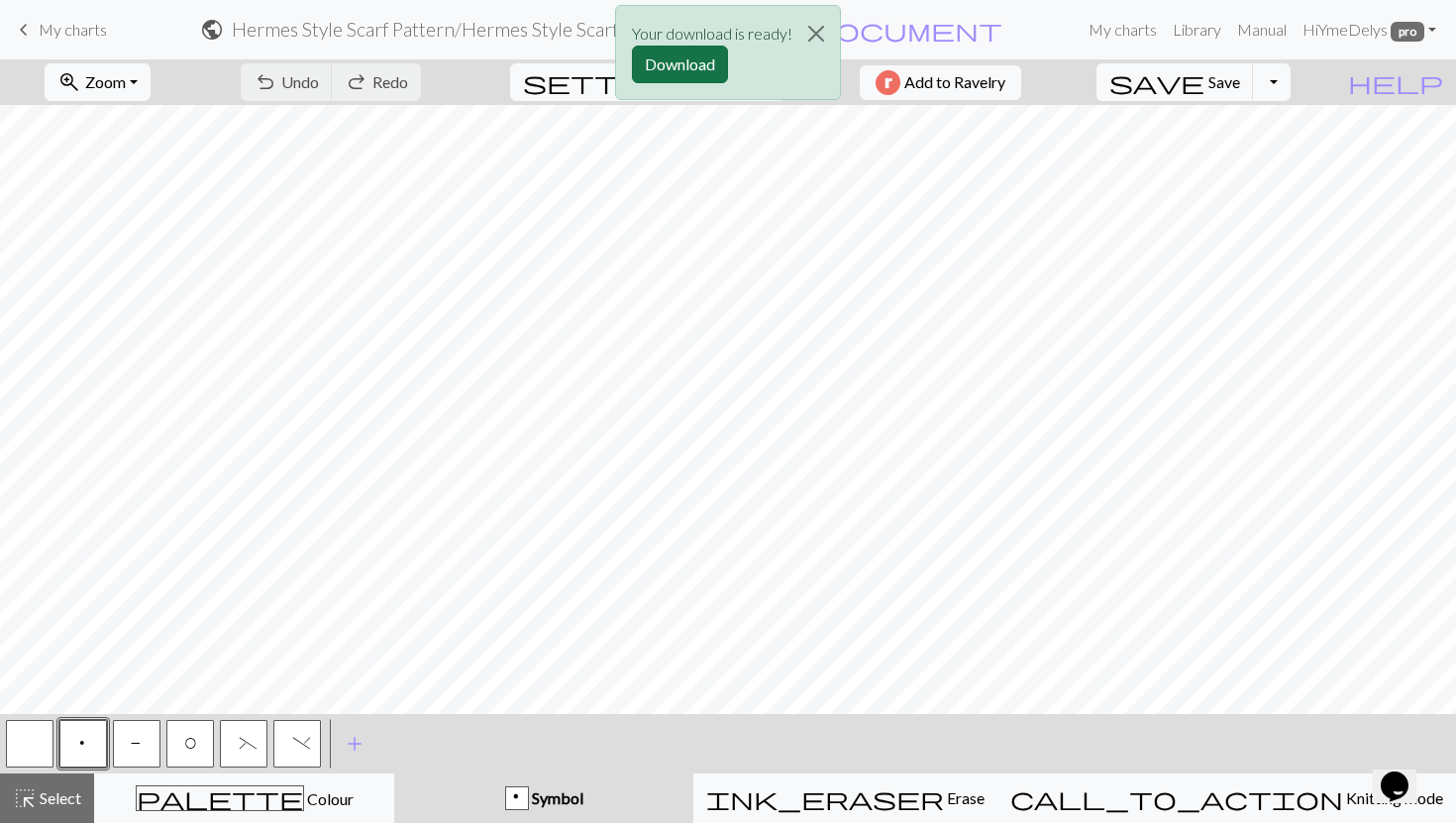 click on "Download" at bounding box center (679, 64) 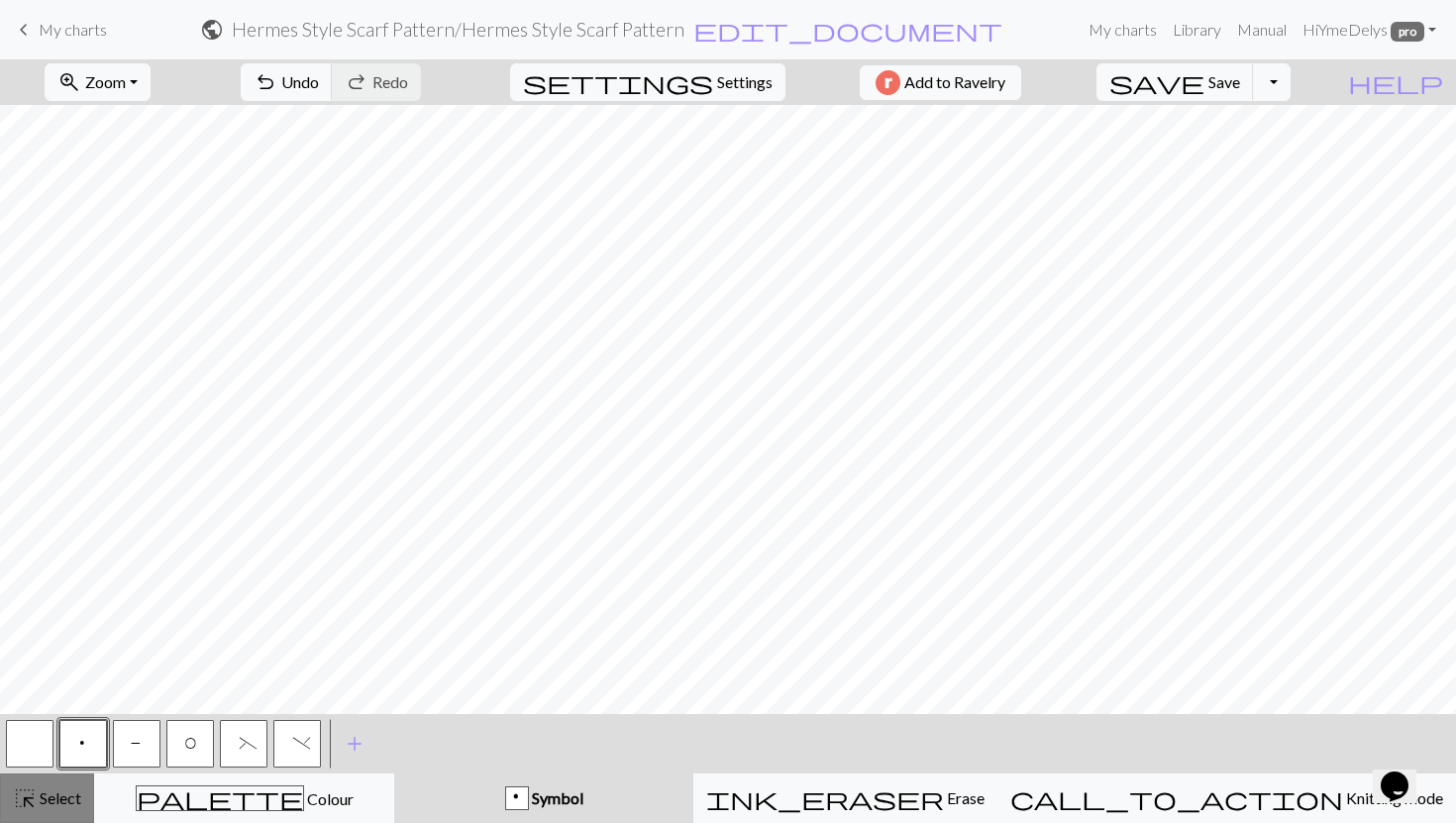 click on "highlight_alt" at bounding box center (25, 798) 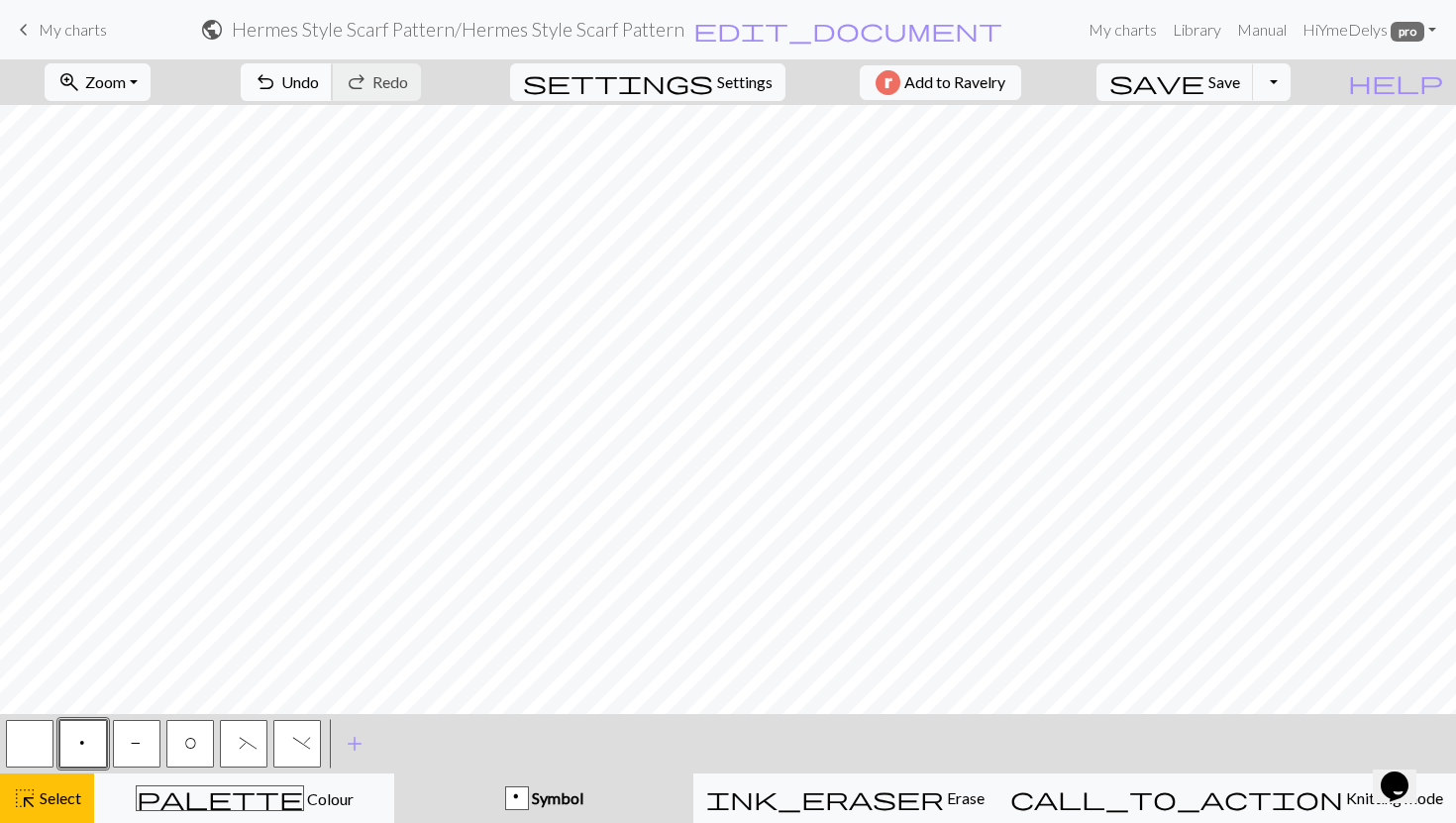 click on "Undo" at bounding box center (300, 81) 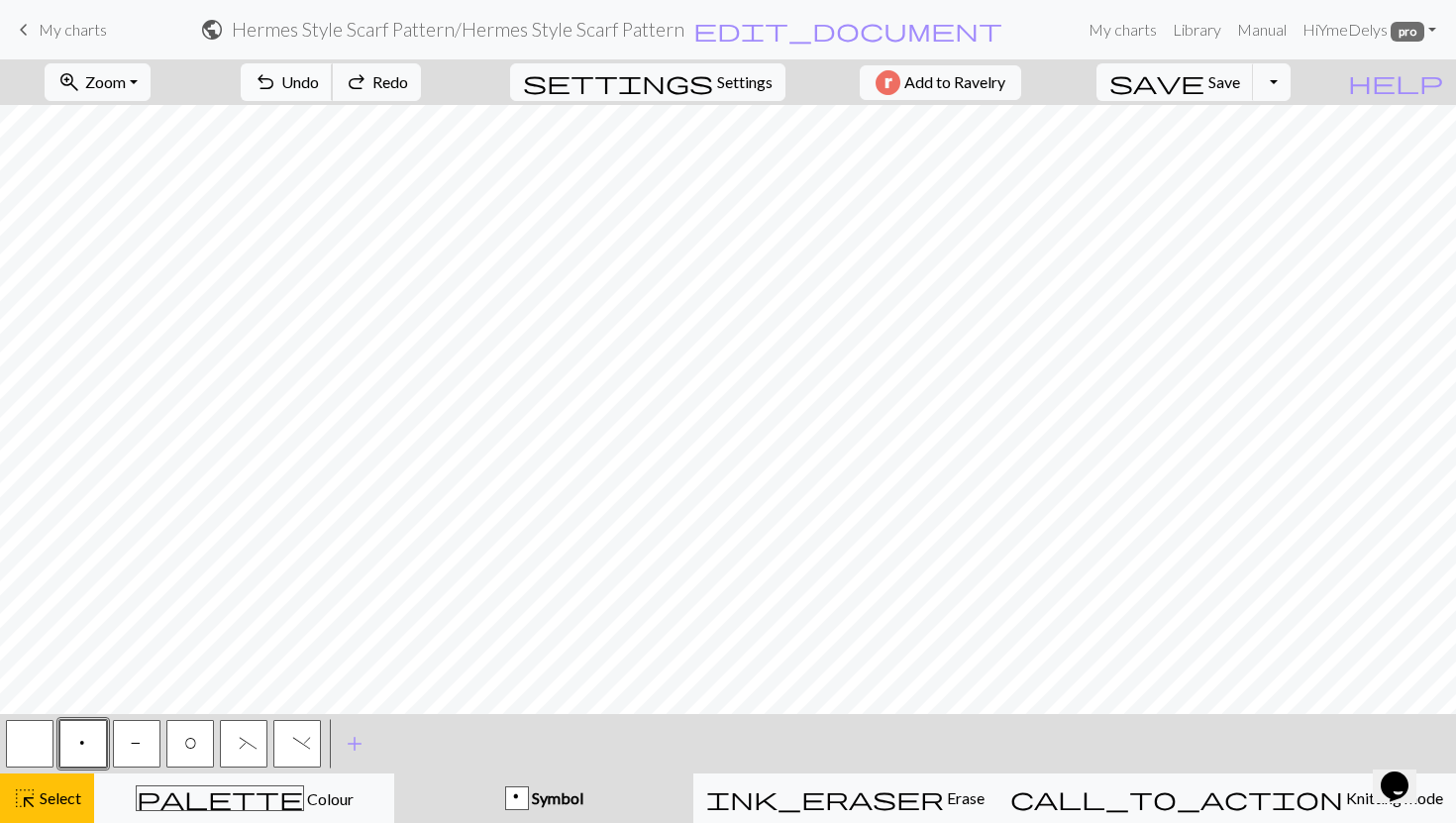 click on "Undo" at bounding box center [300, 81] 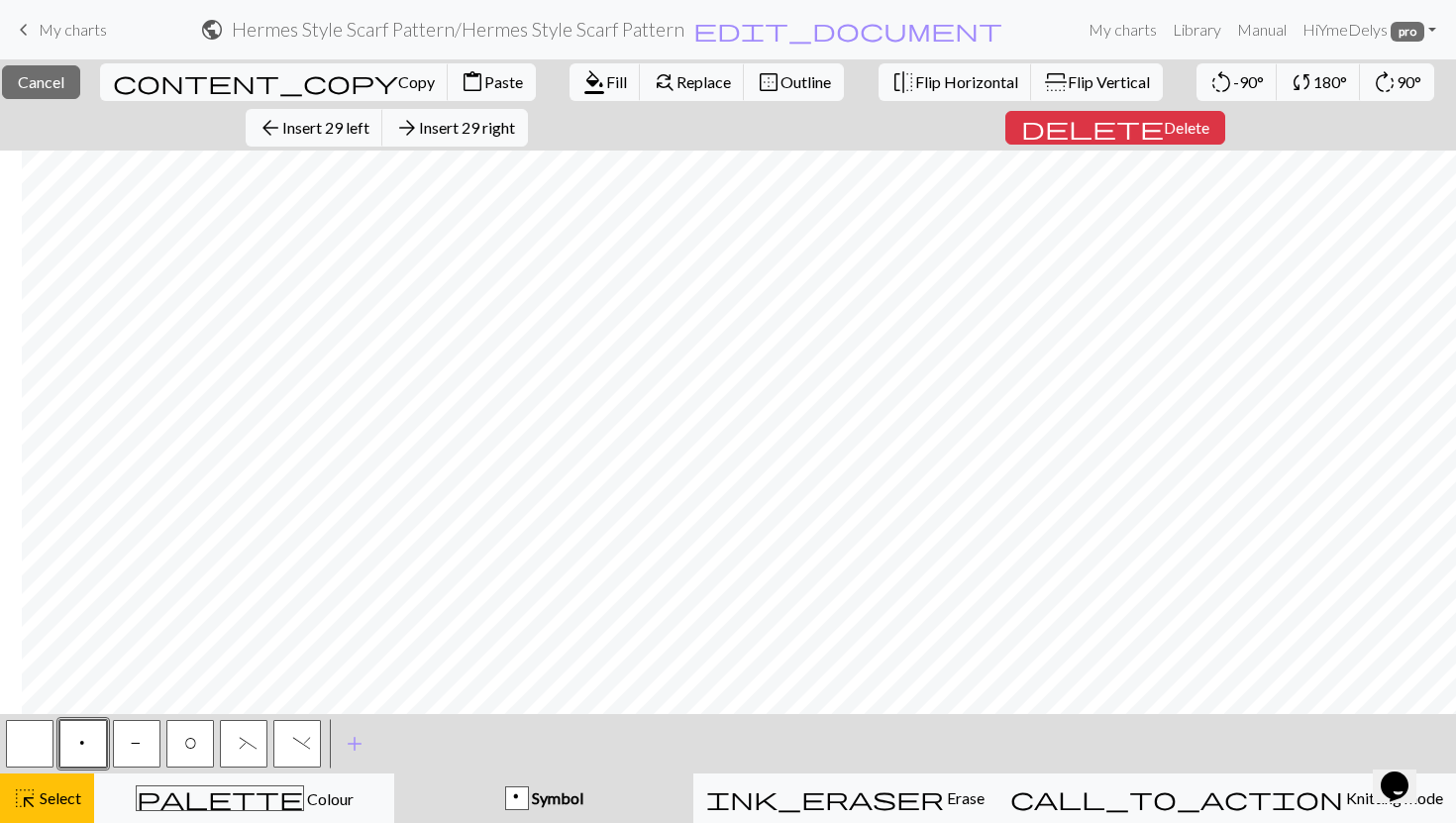 scroll, scrollTop: 0, scrollLeft: 27, axis: horizontal 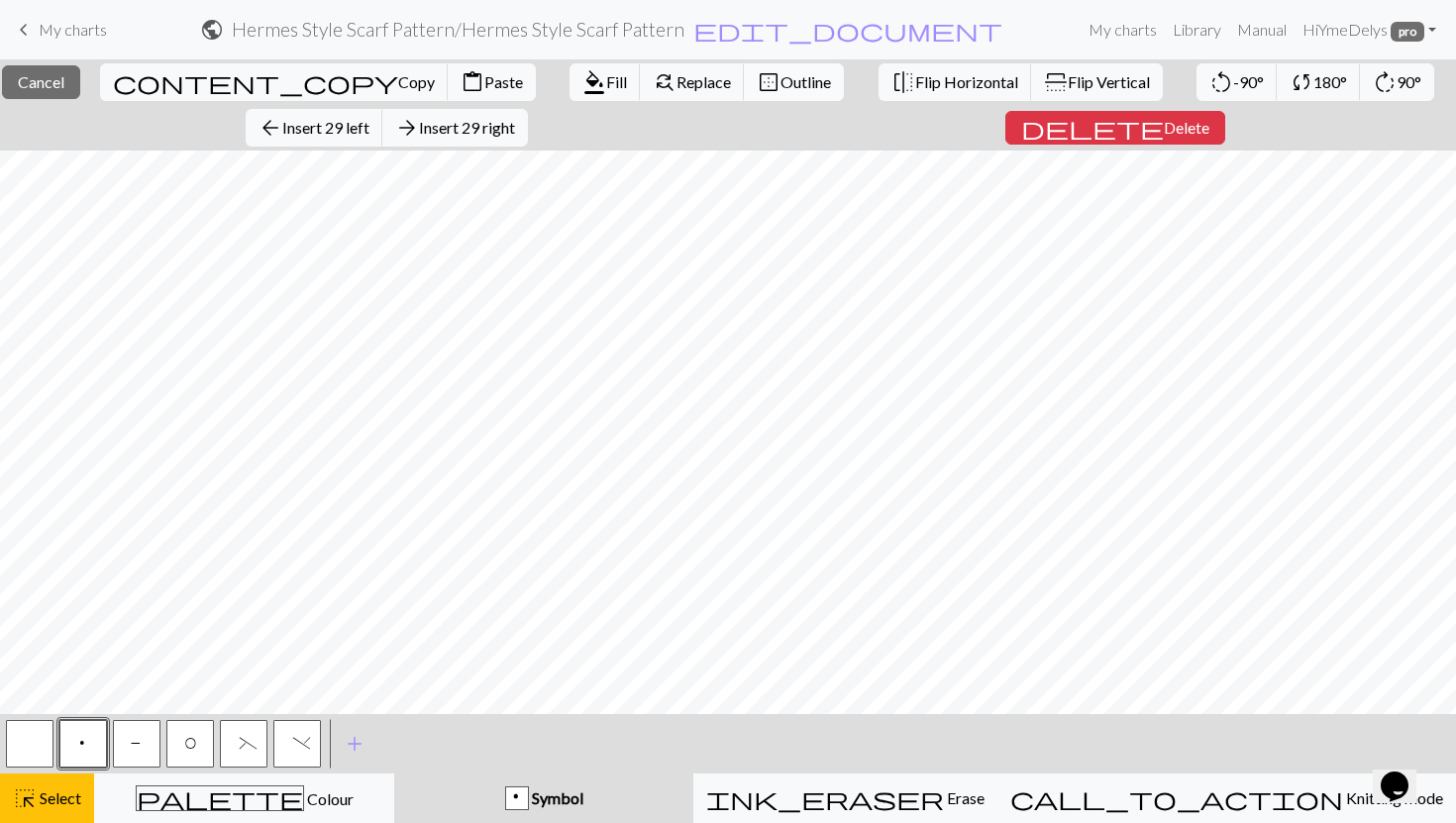click on "Outline" at bounding box center [805, 81] 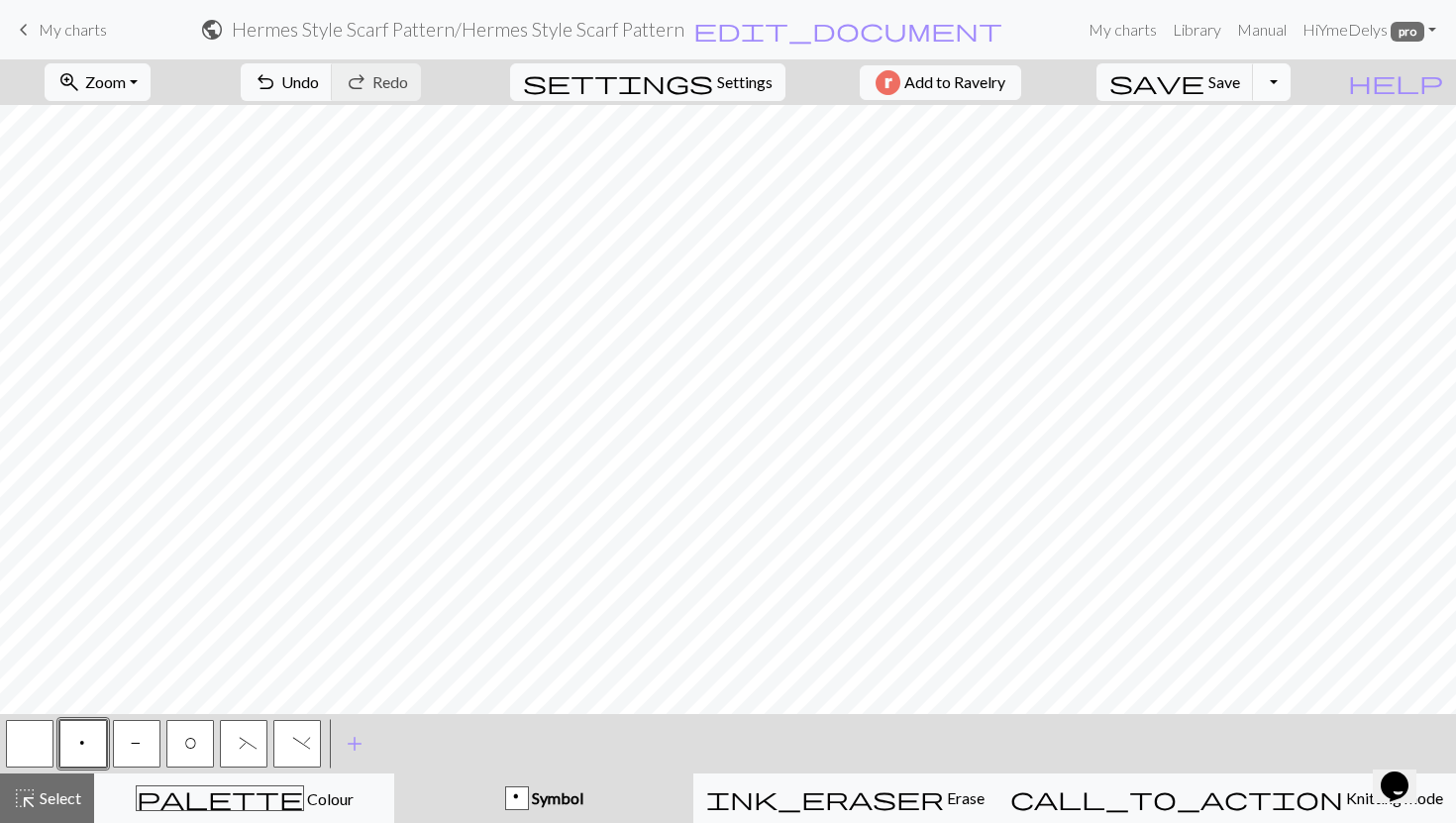 click on "Toggle Dropdown" at bounding box center [1272, 82] 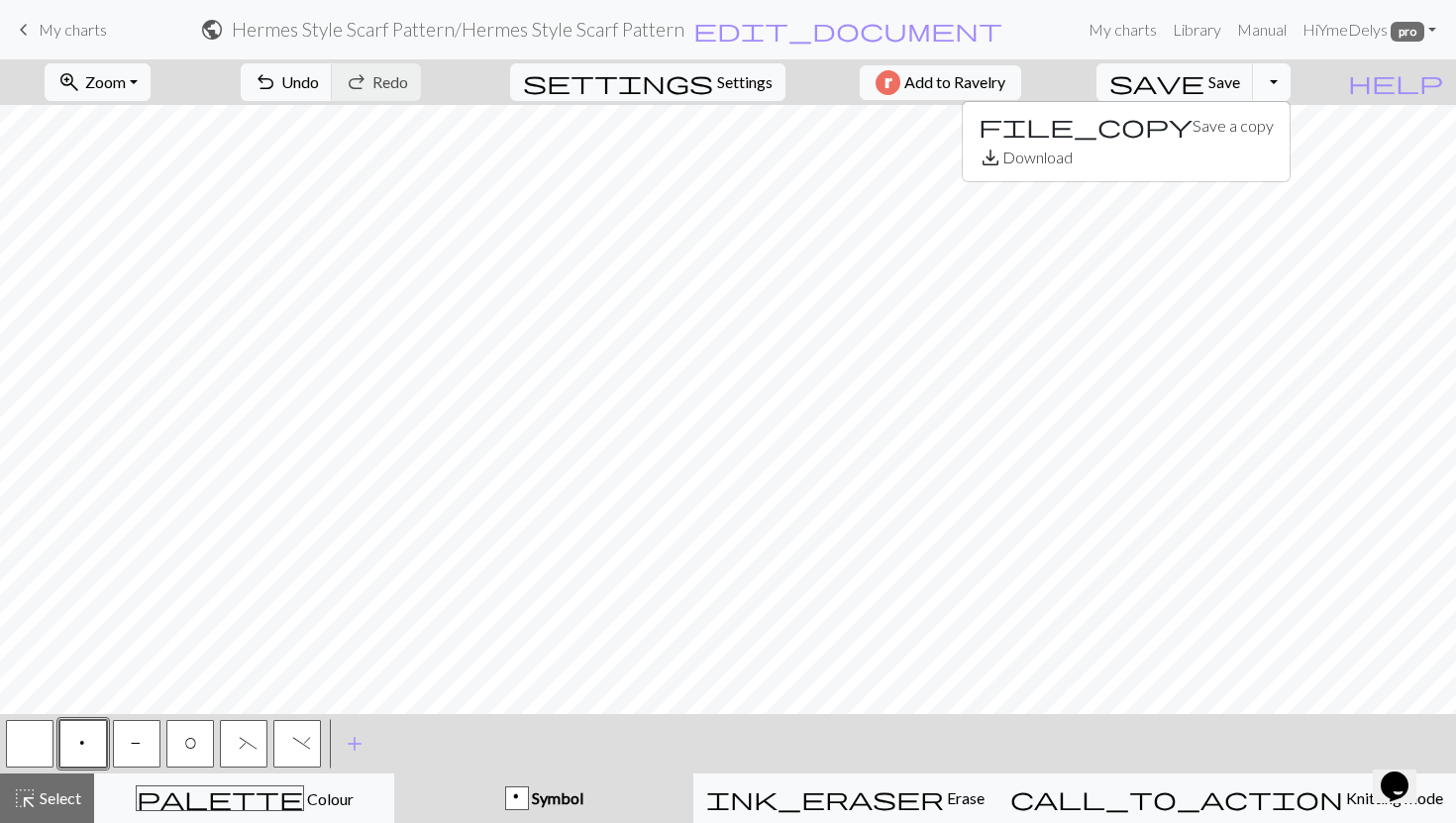 click on "Toggle Dropdown" at bounding box center [1272, 82] 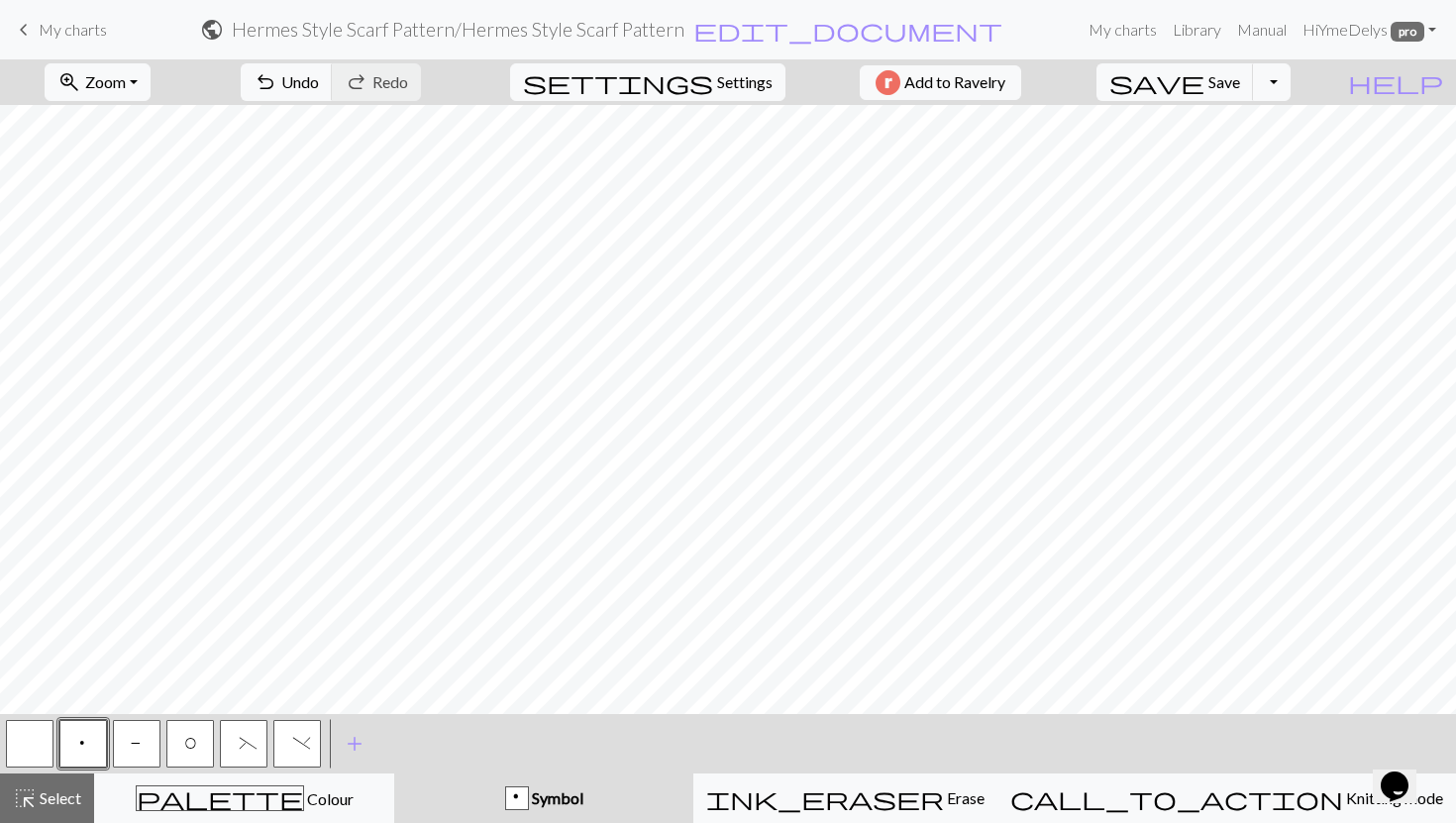 click on "My charts" at bounding box center [72, 29] 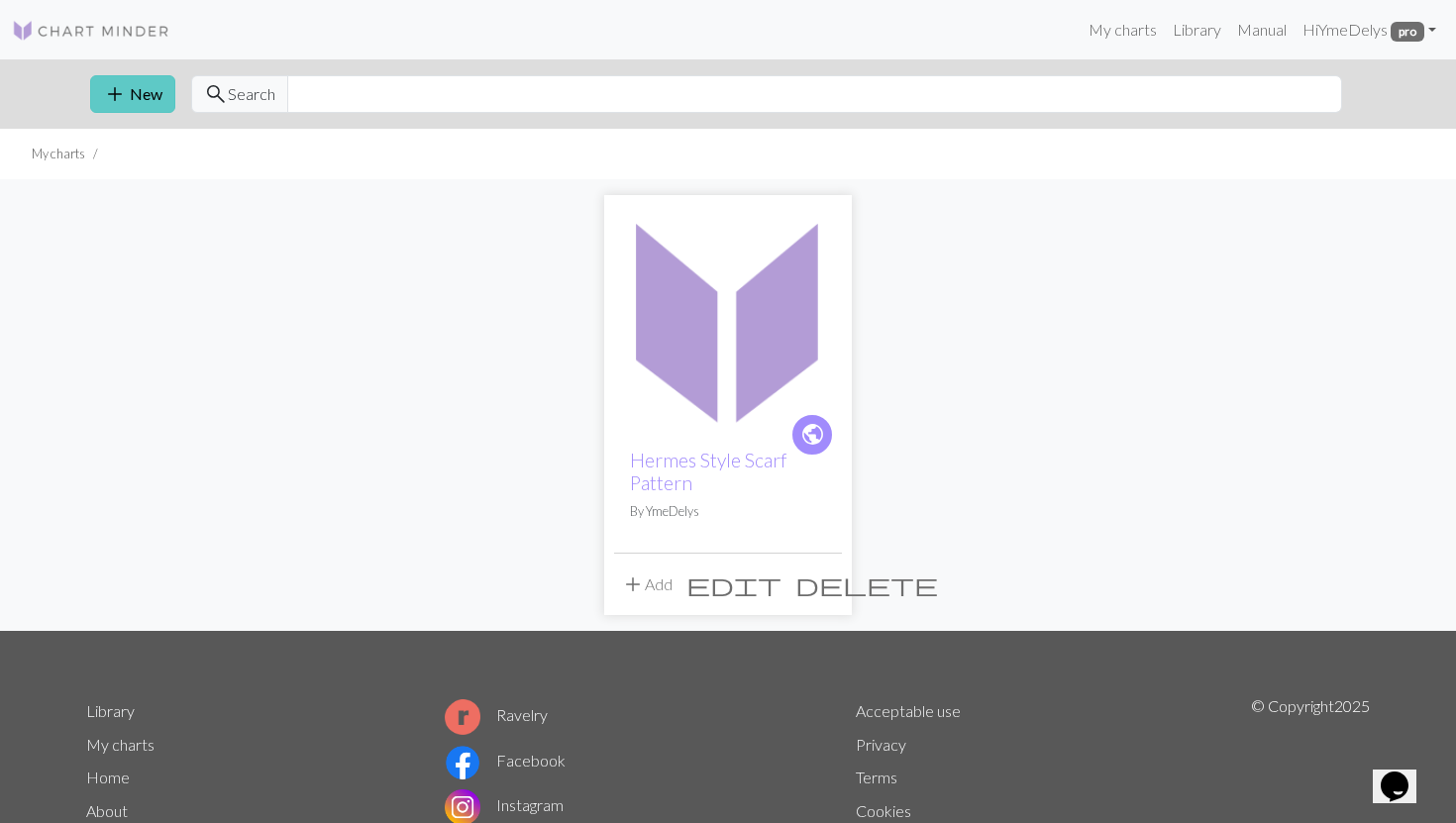 click on "add   New" at bounding box center [133, 94] 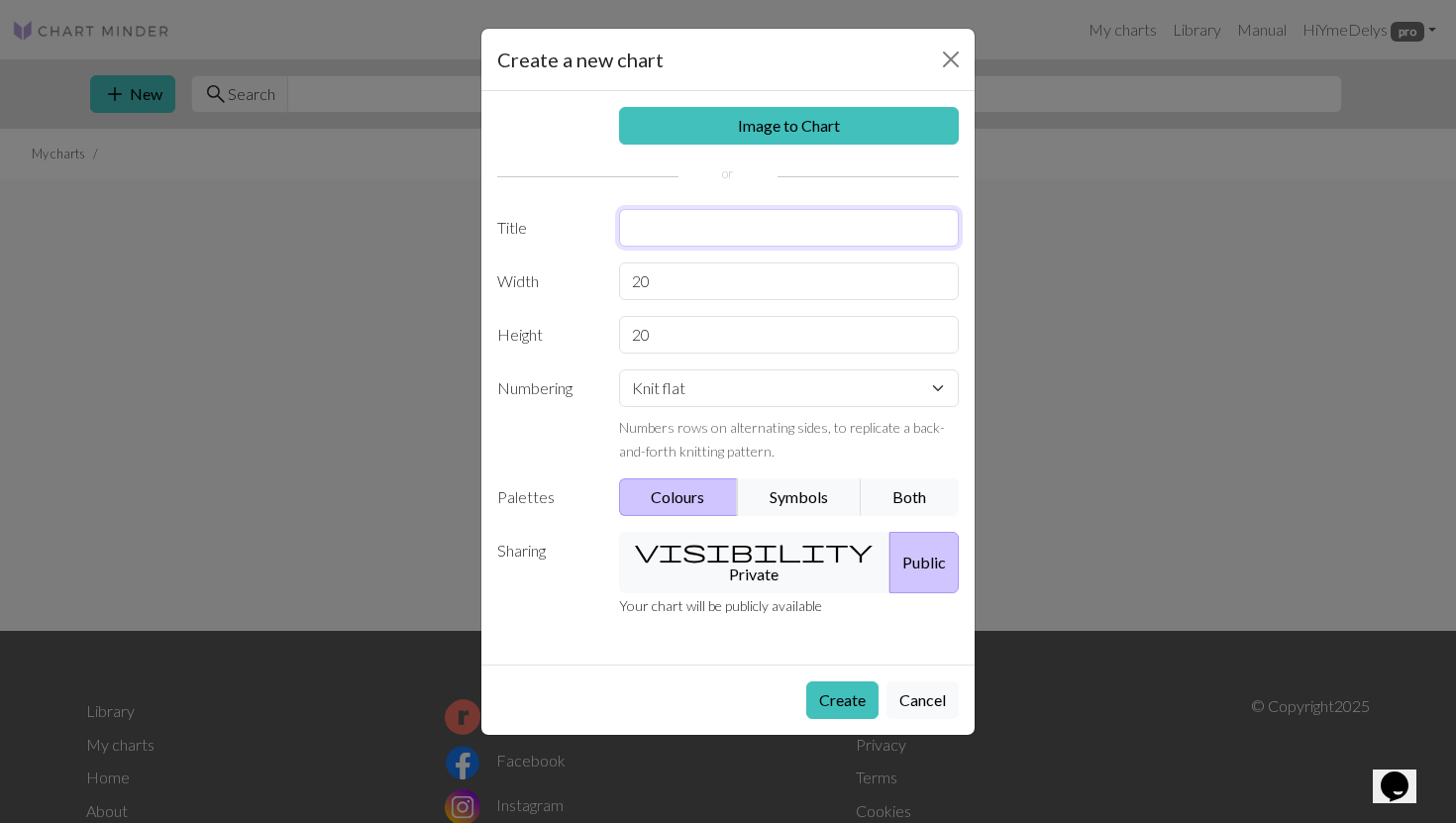 click at bounding box center [789, 228] 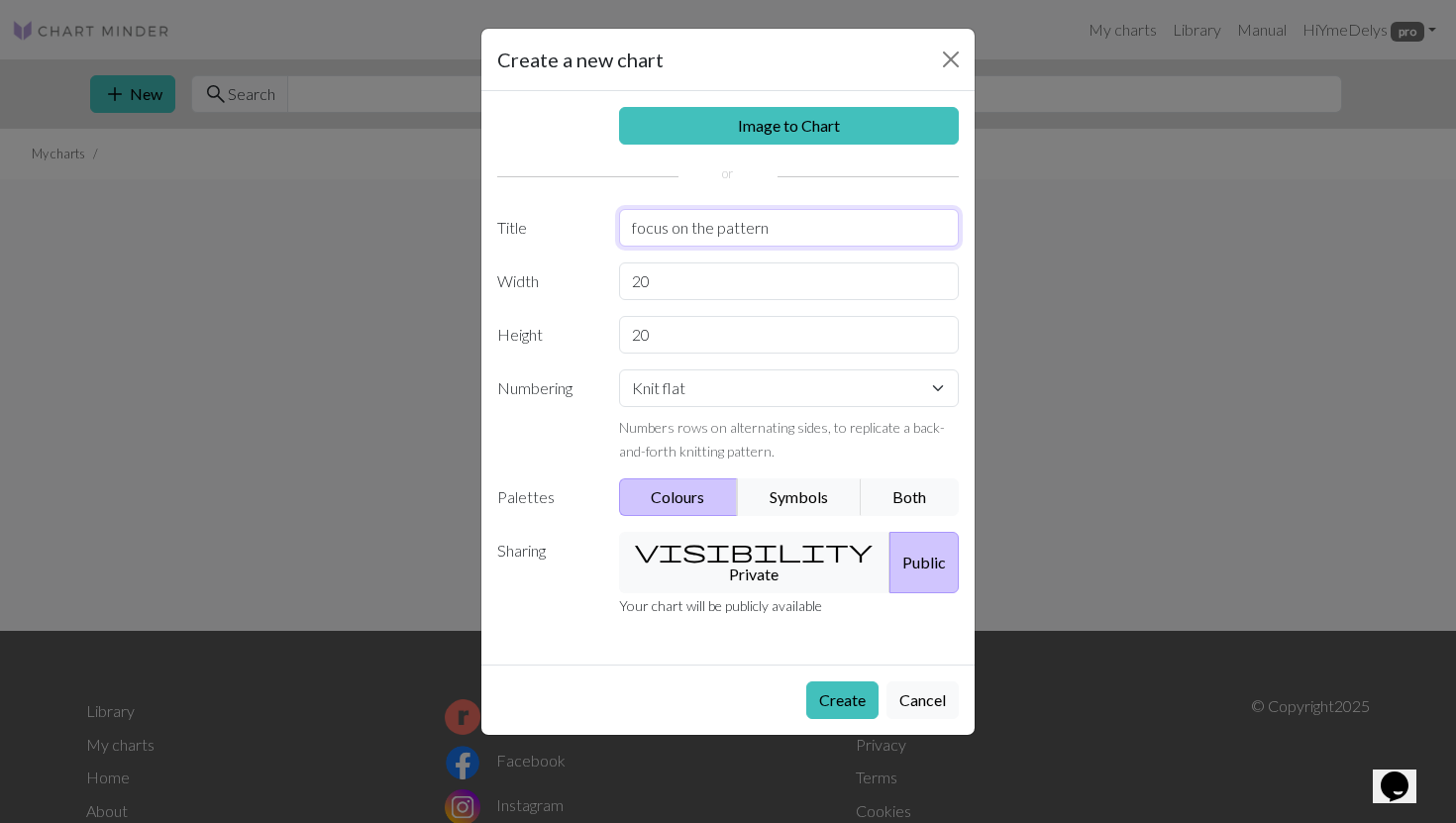 type on "focus on the pattern" 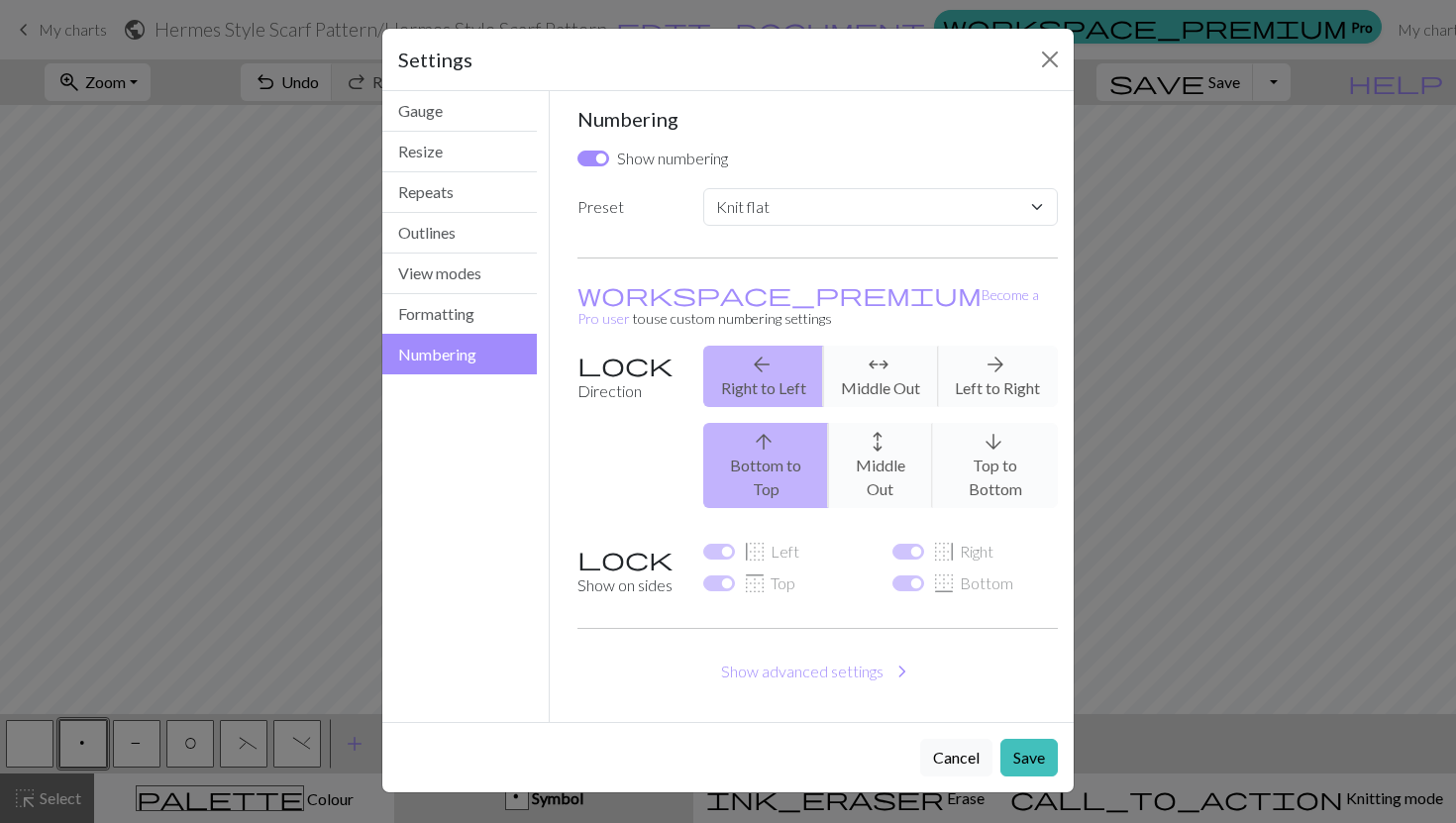 select on "flat" 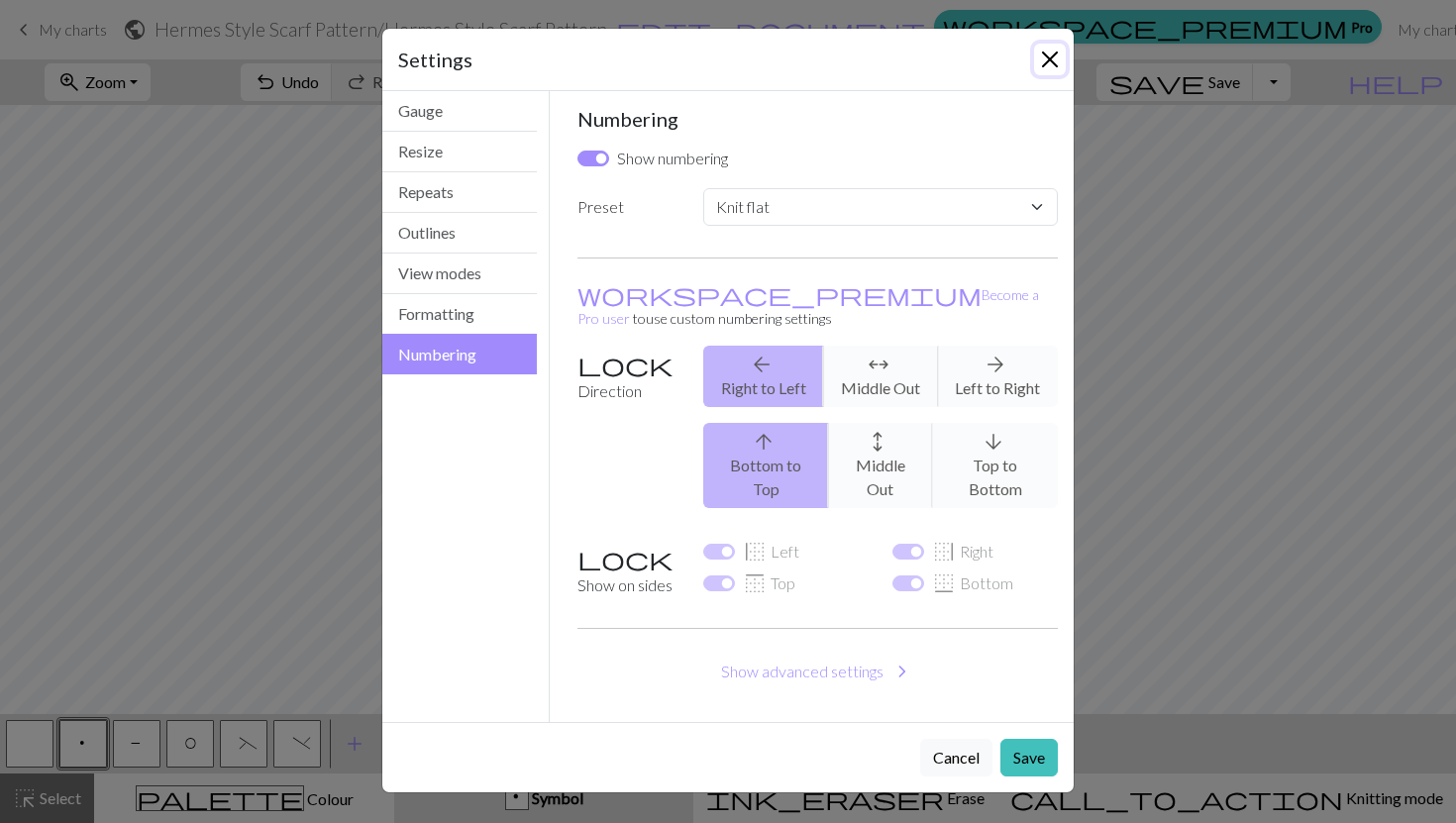 click at bounding box center [1050, 59] 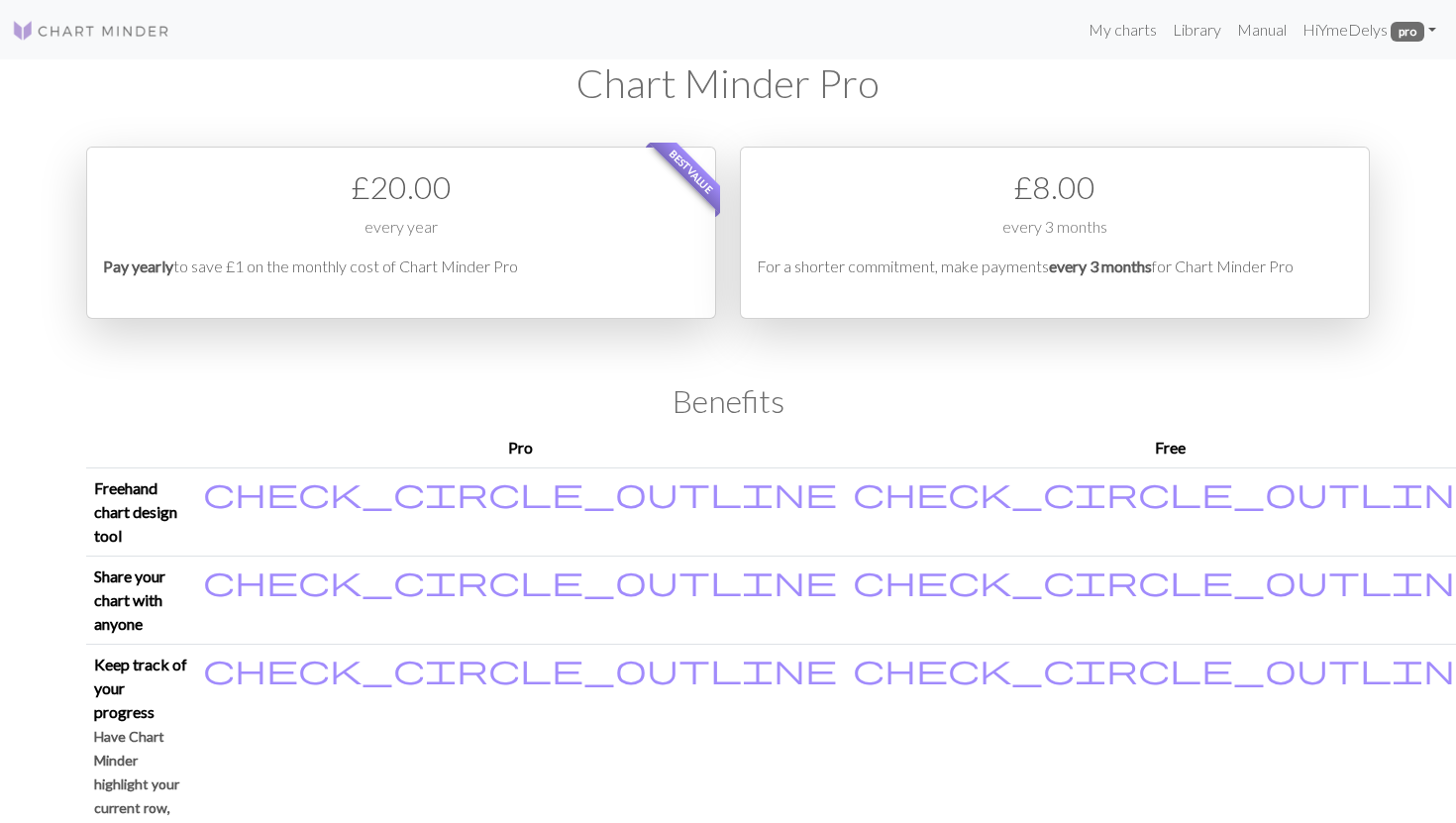 scroll, scrollTop: 331, scrollLeft: 0, axis: vertical 